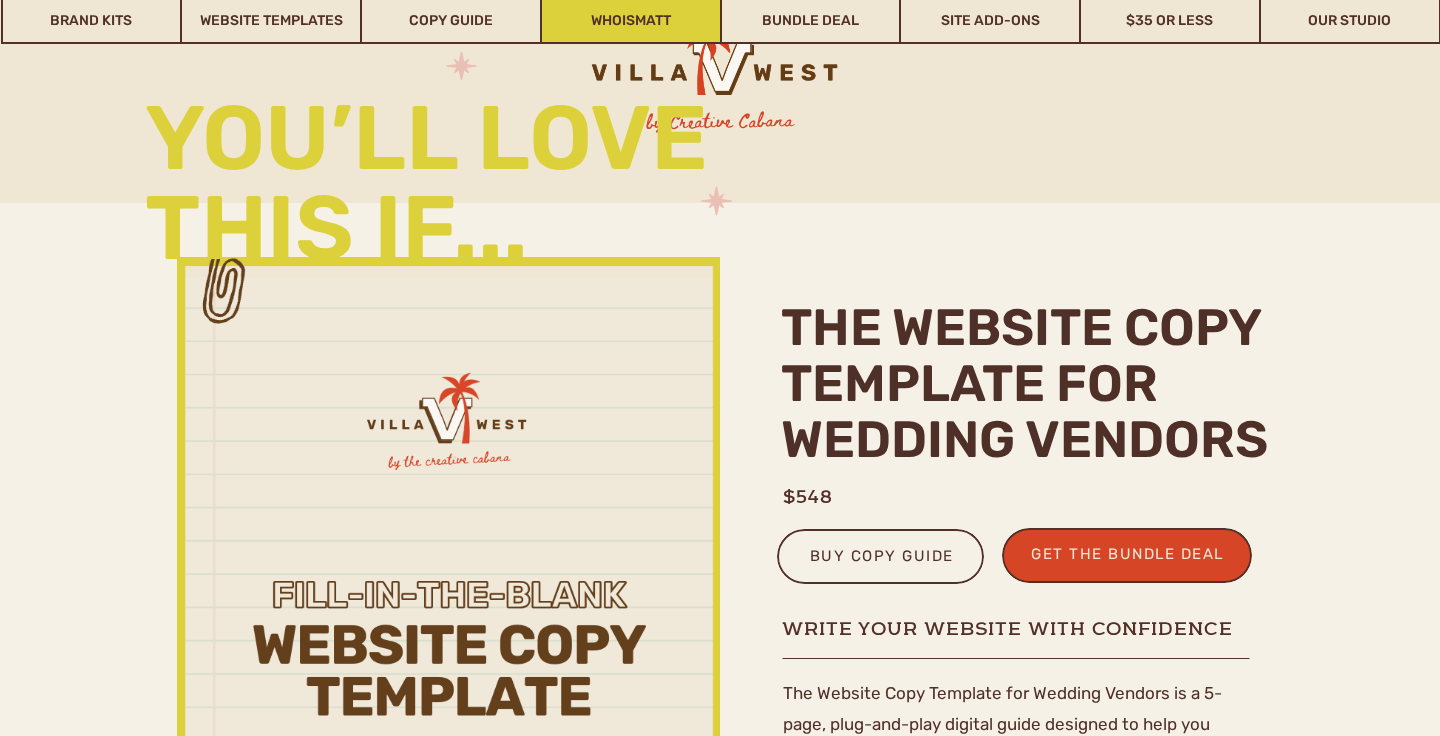 scroll, scrollTop: 3836, scrollLeft: 0, axis: vertical 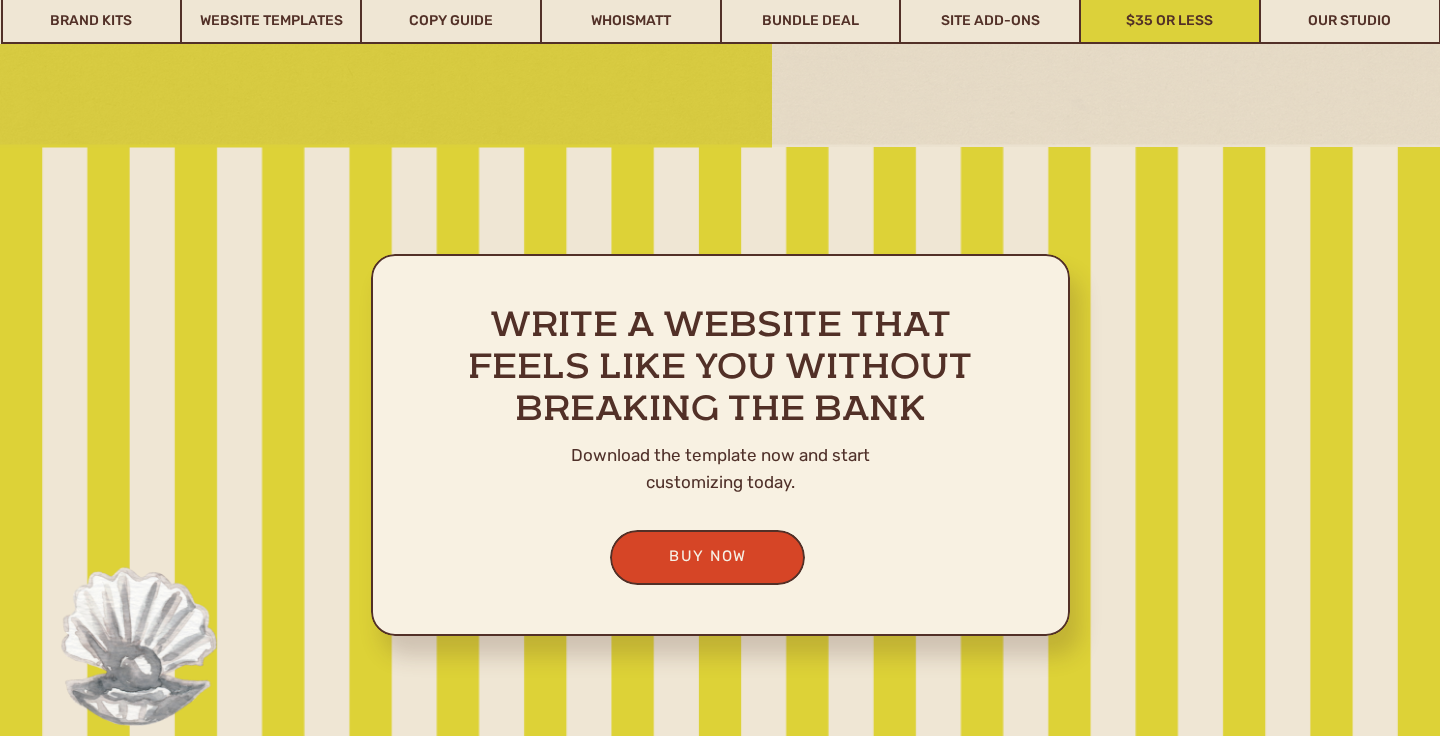 click on "$35 or Less" at bounding box center [1170, 21] 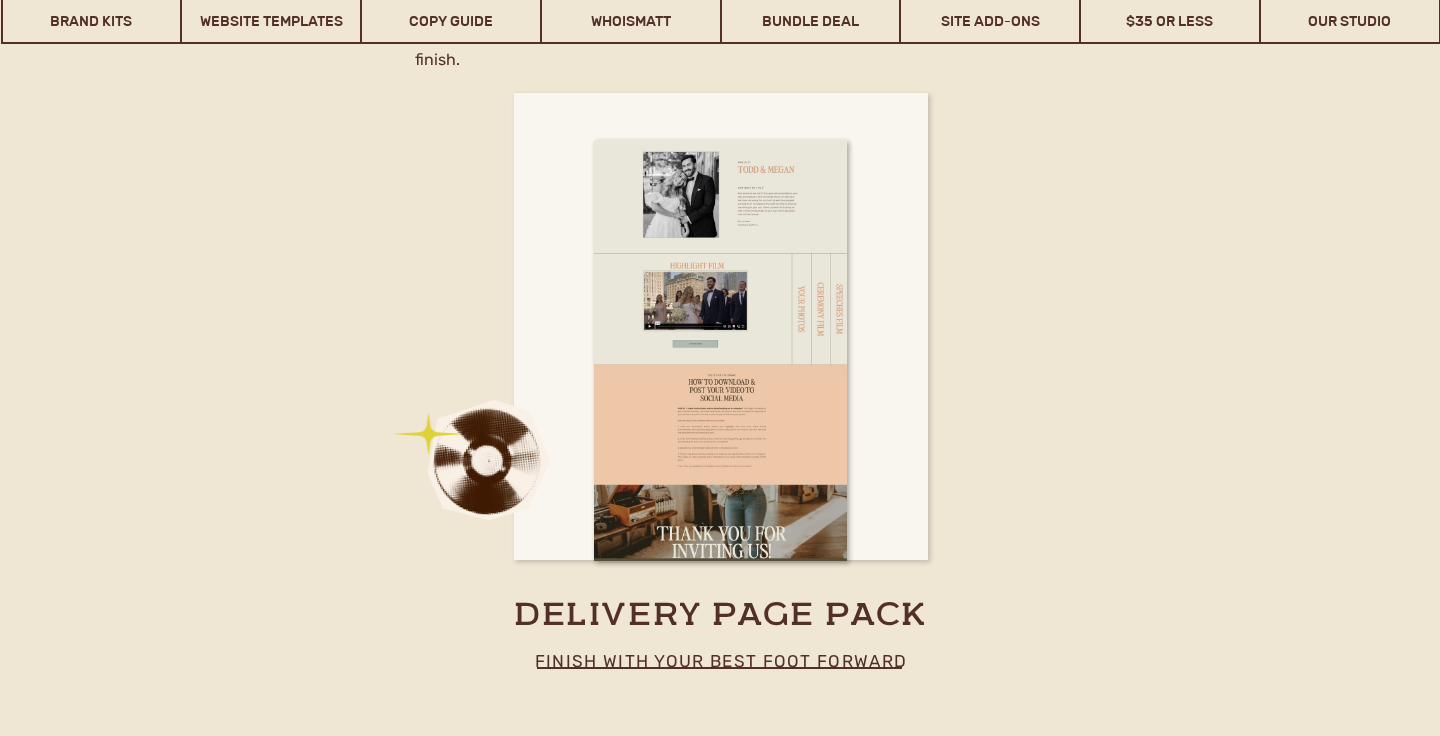 scroll, scrollTop: 13100, scrollLeft: 0, axis: vertical 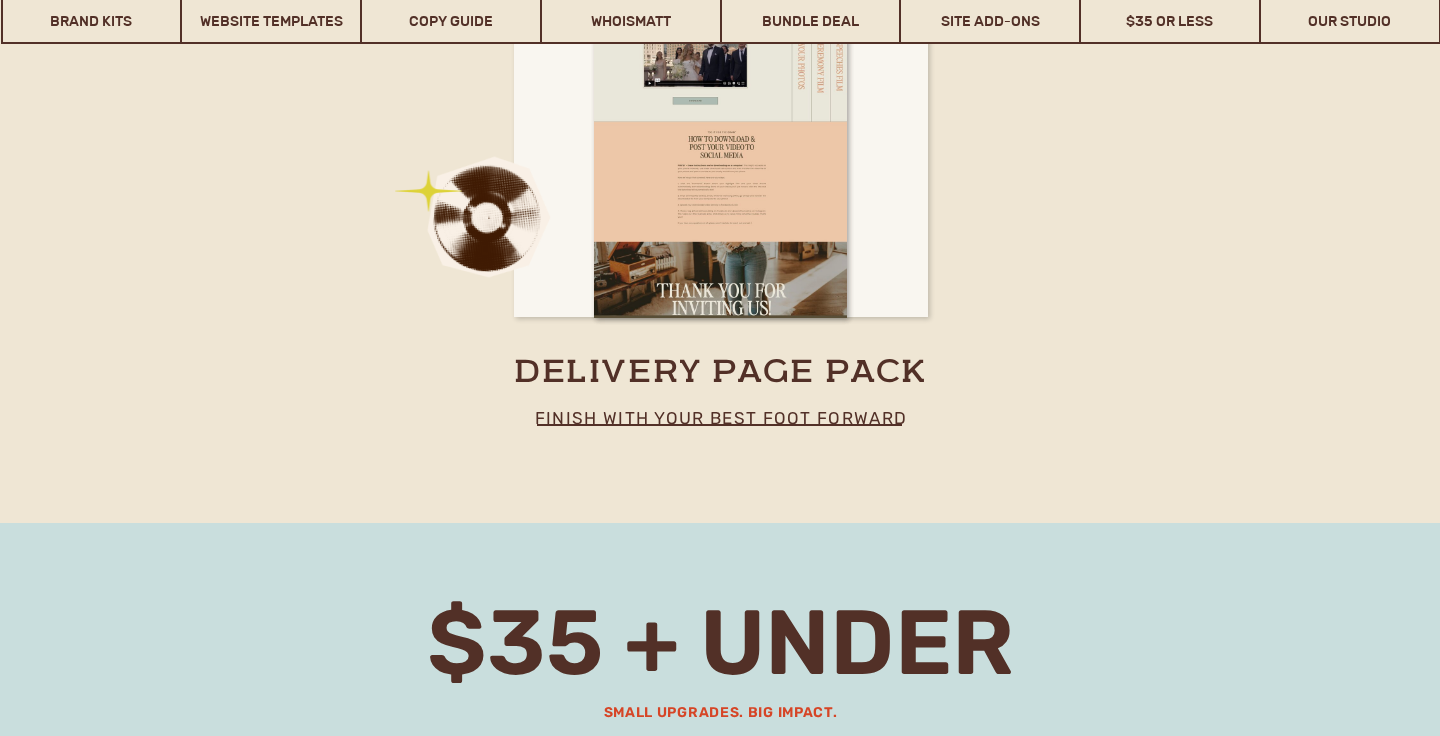 click on "finish with your best foot forward" at bounding box center (721, 428) 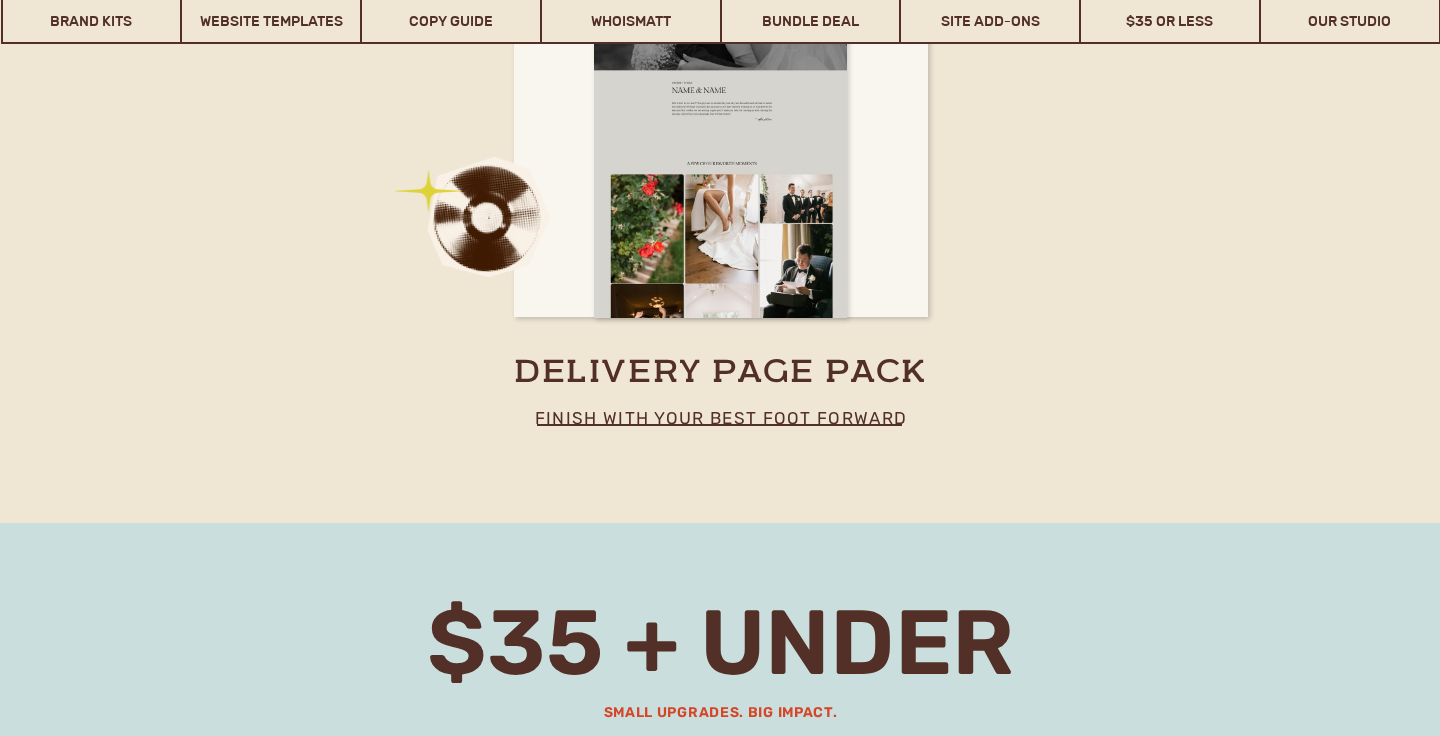 click at bounding box center (720, 107) 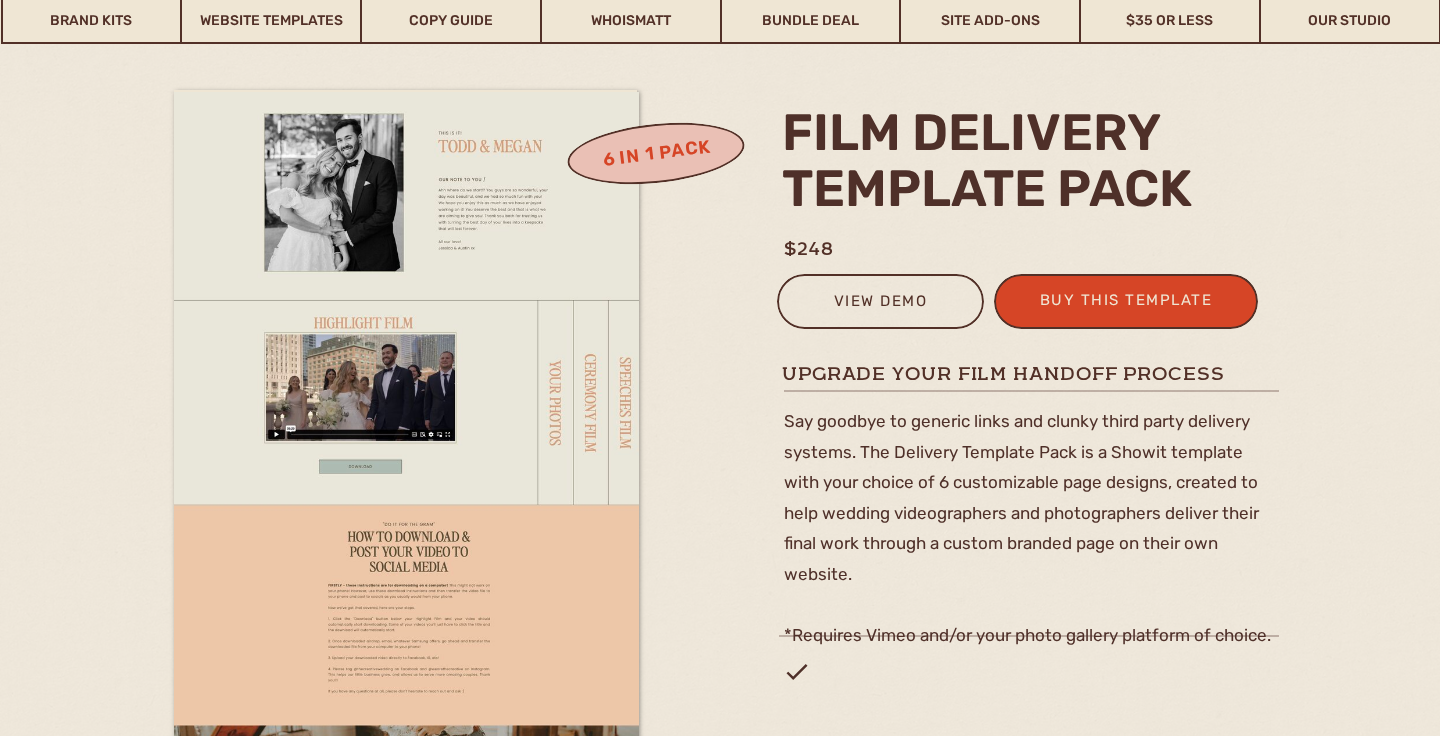scroll, scrollTop: 185, scrollLeft: 0, axis: vertical 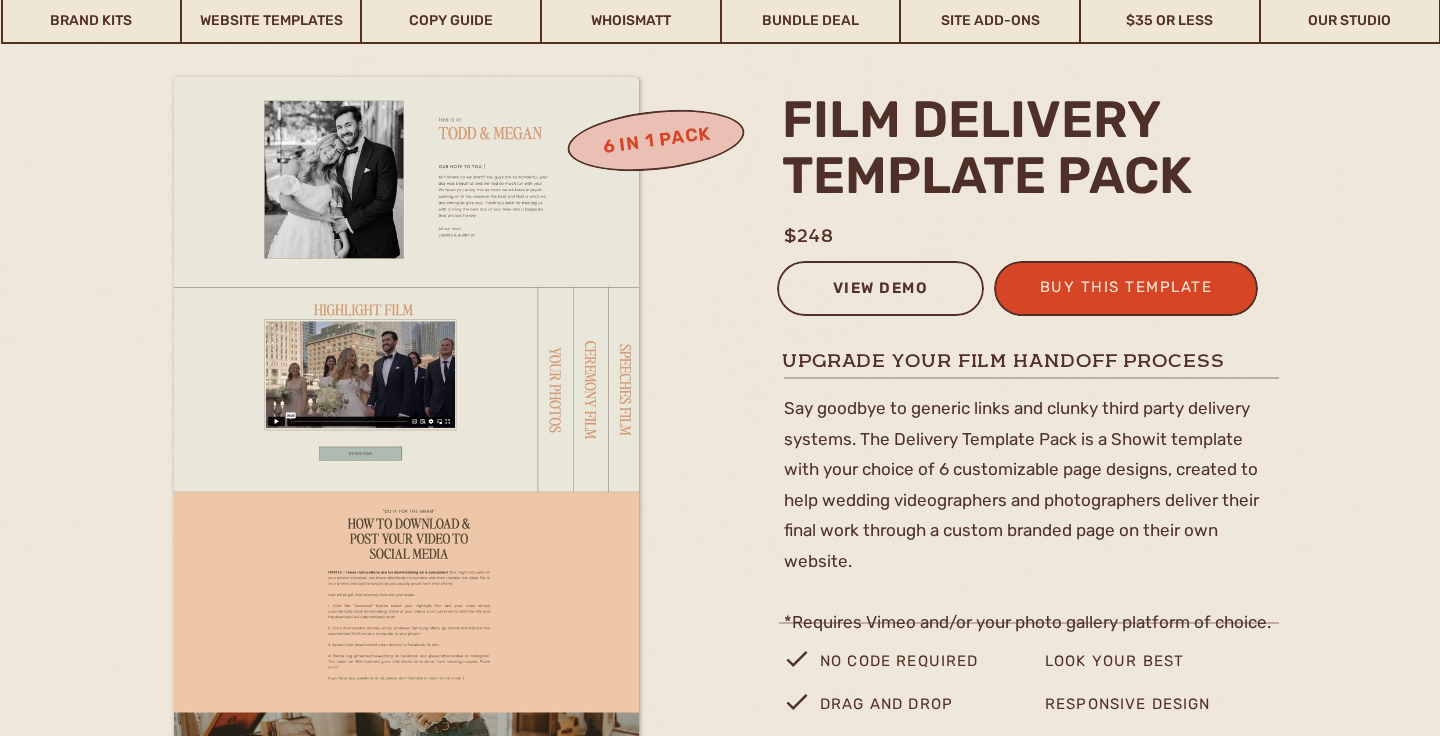 click on "view demo" at bounding box center [880, 291] 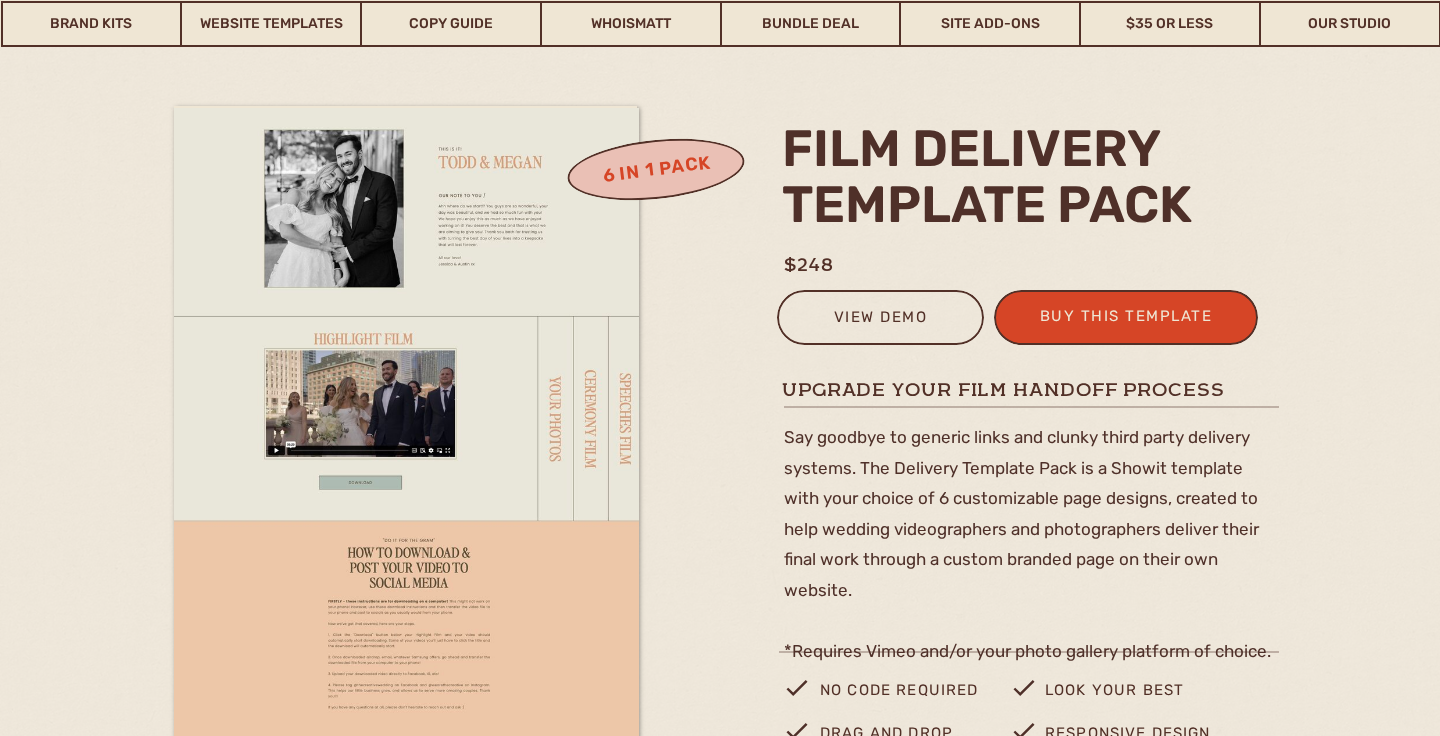 scroll, scrollTop: 164, scrollLeft: 0, axis: vertical 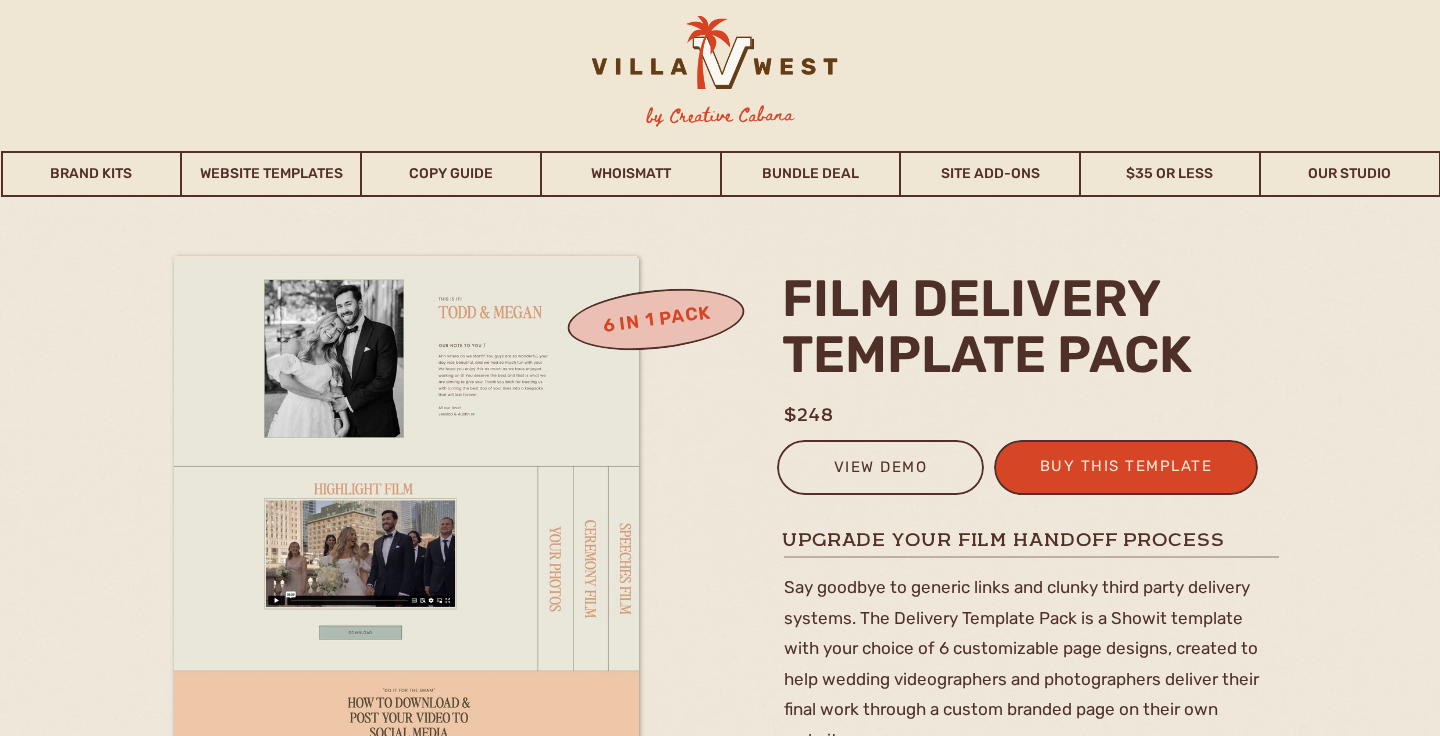 click on "film delivery template pack" at bounding box center (1023, 331) 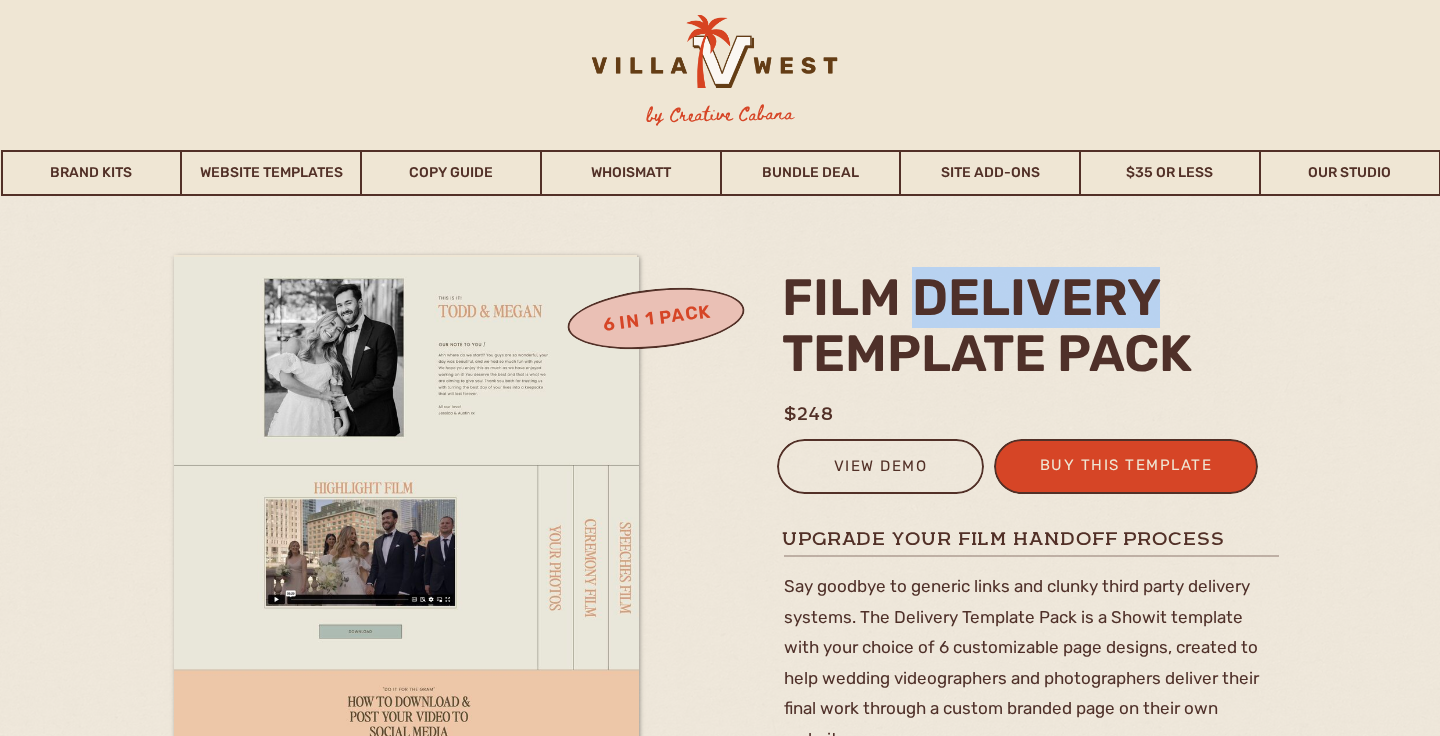 click on "film delivery template pack" at bounding box center (1023, 330) 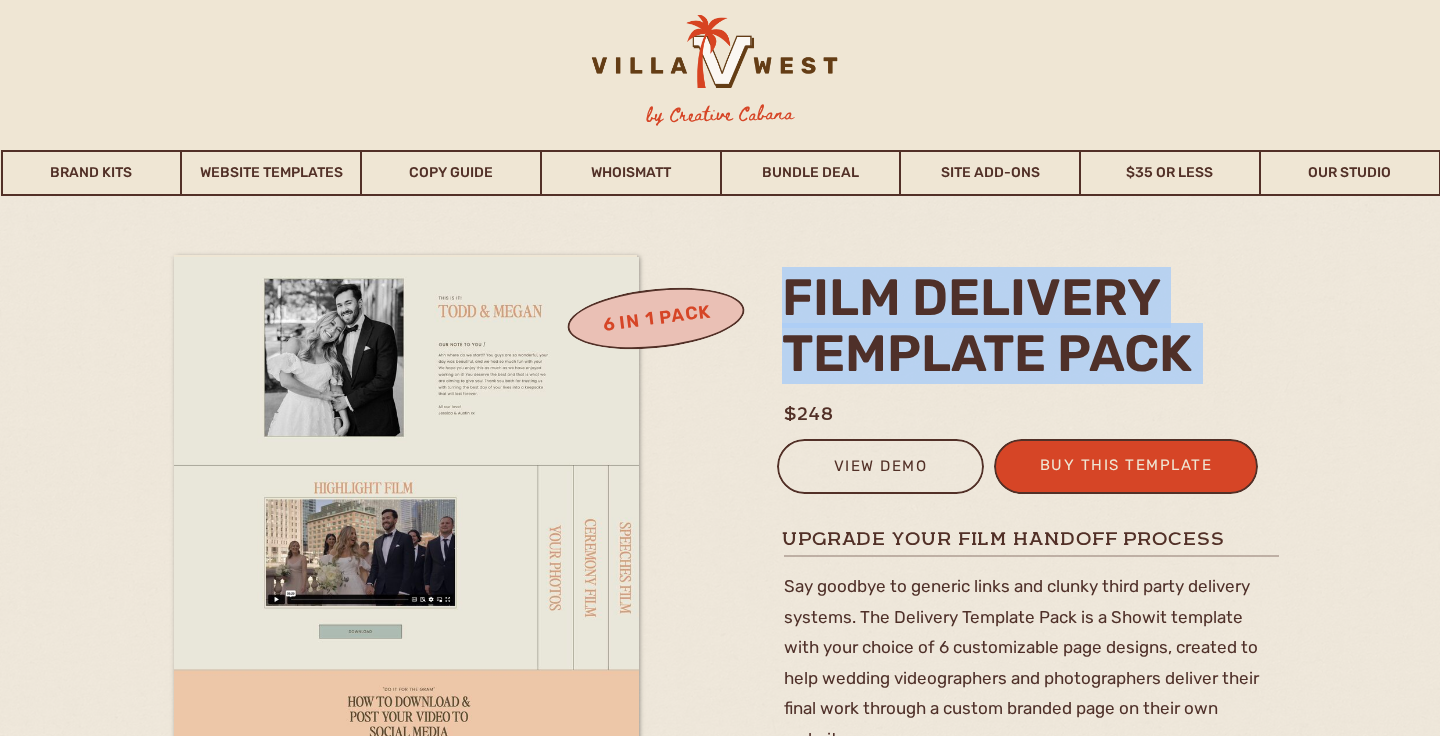 click on "film delivery template pack" at bounding box center [1023, 330] 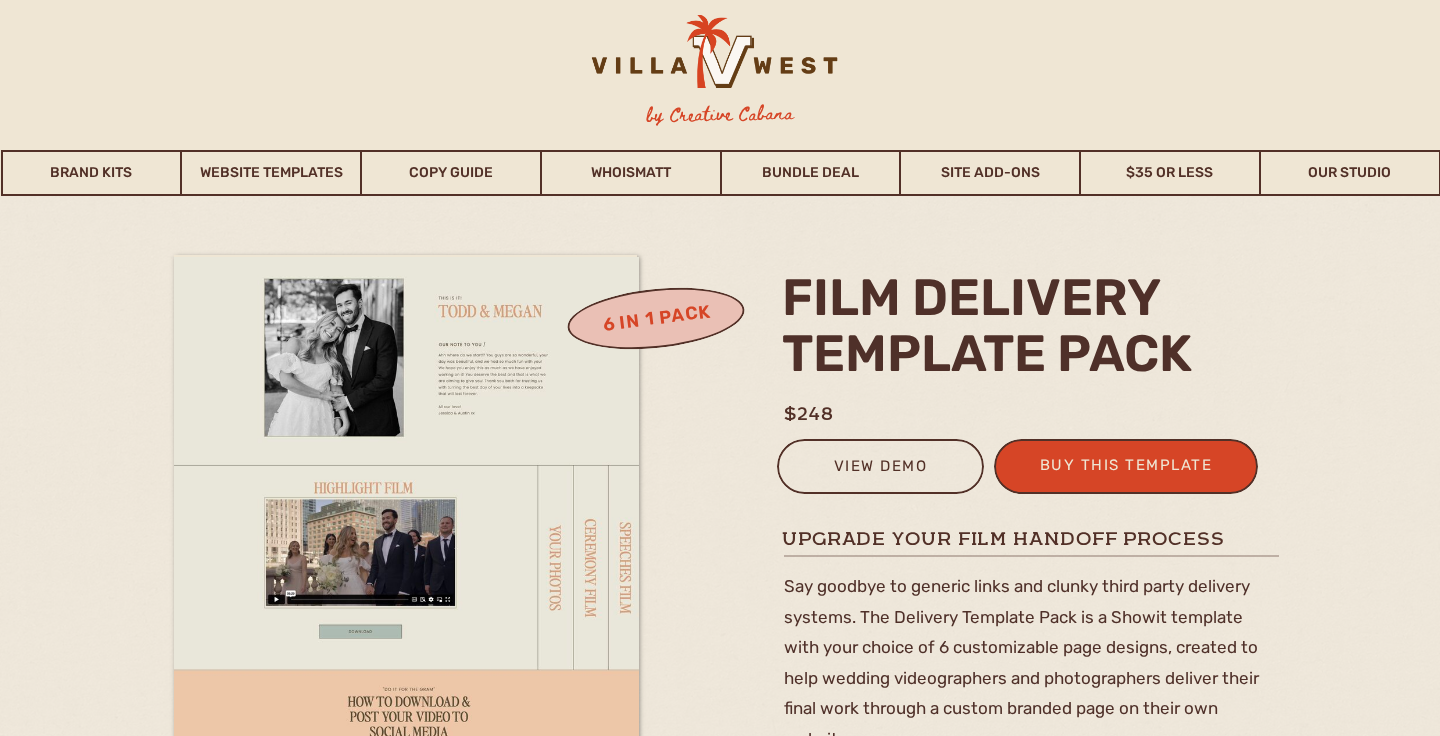 click on "nav by Creative Cabana
Brand Kits
Website Templates
Copy Guide
WHOISMATT
Bundle Deal
Site Add-Ons
$35 or Less
Our Studio
film delivery template pack $248 buy this template view demo made for videographers Responsive design look your best easy to customize drag and drop no code required Upgrade your film handoff process made with love Say goodbye to generic links and clunky third party delivery systems. The Delivery Template Pack is a Showit template with your choice of 6 customizable page designs, created to help wedding videographers and photographers deliver their final work through a custom branded page on their own website. *Requires Vimeo and/or your photo gallery platform of choice. 6 in 1 pack Upgrade your film handoff process to leave a lasting impression
Peek inside
delivery page 2 delivery page 1  |" at bounding box center (720, 2450) 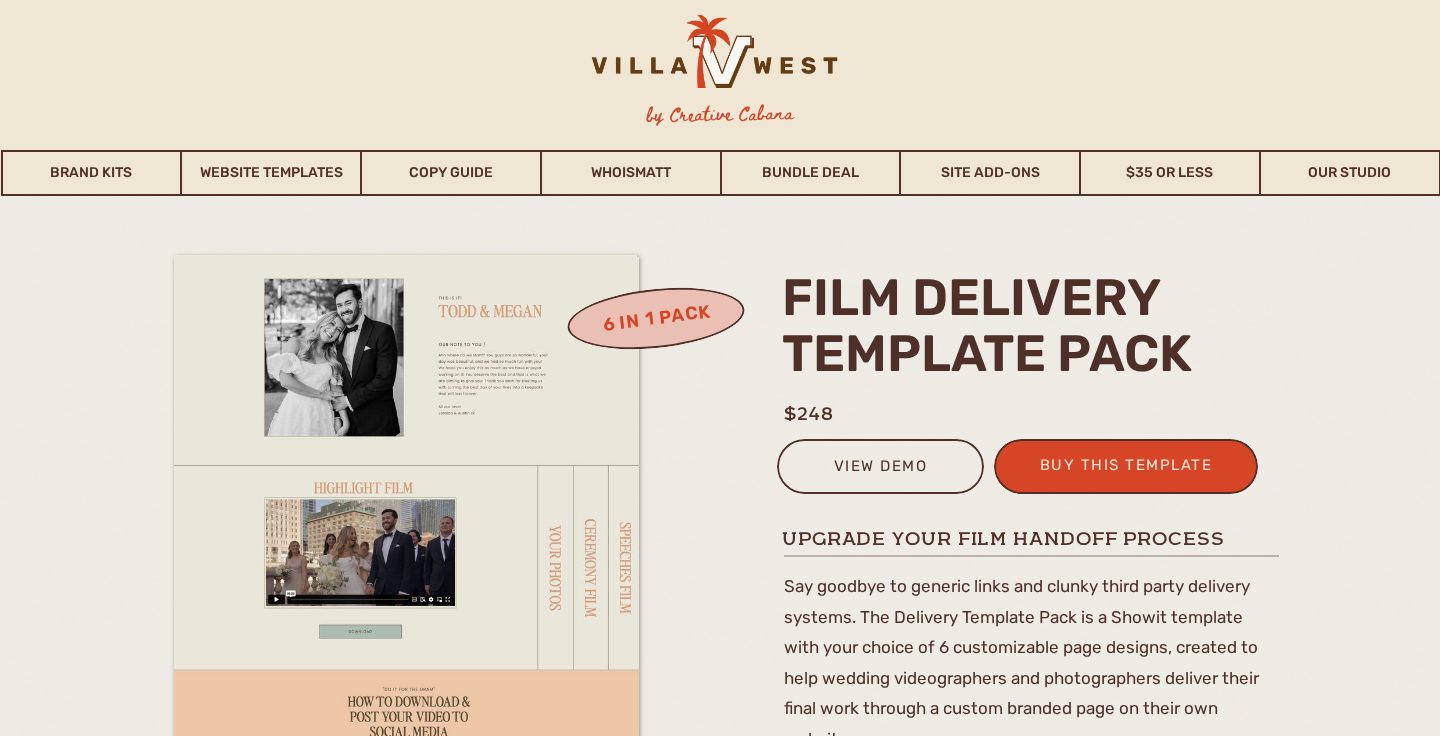 click on "nav by Creative Cabana
Brand Kits
Website Templates
Copy Guide
WHOISMATT
Bundle Deal
Site Add-Ons
$35 or Less
Our Studio
film delivery template pack $248 buy this template view demo made for videographers Responsive design look your best easy to customize drag and drop no code required Upgrade your film handoff process made with love Say goodbye to generic links and clunky third party delivery systems. The Delivery Template Pack is a Showit template with your choice of 6 customizable page designs, created to help wedding videographers and photographers deliver their final work through a custom branded page on their own website. *Requires Vimeo and/or your photo gallery platform of choice. 6 in 1 pack Upgrade your film handoff process to leave a lasting impression
Peek inside
delivery page 2 delivery page 1  |" at bounding box center [720, 2450] 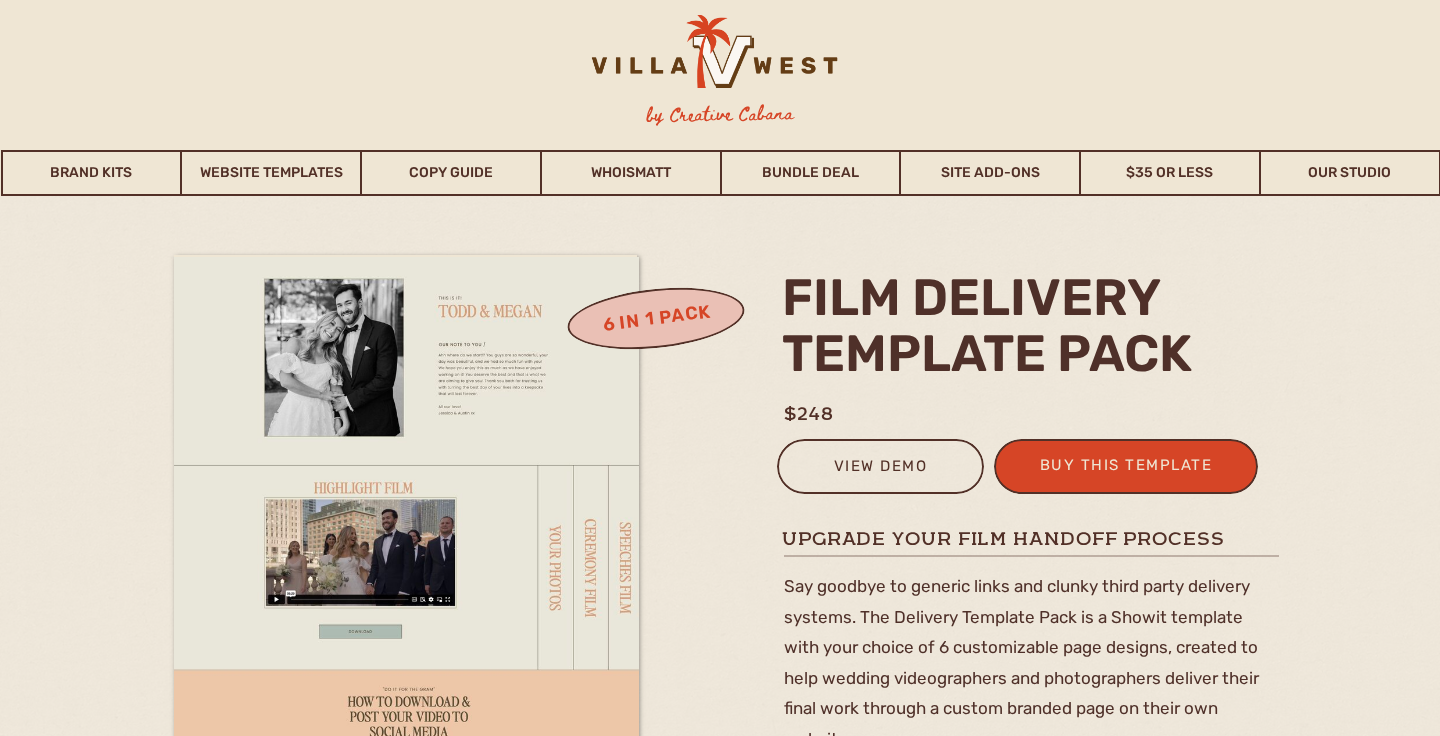 click on "nav by Creative Cabana
Brand Kits
Website Templates
Copy Guide
WHOISMATT
Bundle Deal
Site Add-Ons
$35 or Less
Our Studio
film delivery template pack $248 buy this template view demo made for videographers Responsive design look your best easy to customize drag and drop no code required Upgrade your film handoff process made with love Say goodbye to generic links and clunky third party delivery systems. The Delivery Template Pack is a Showit template with your choice of 6 customizable page designs, created to help wedding videographers and photographers deliver their final work through a custom branded page on their own website. *Requires Vimeo and/or your photo gallery platform of choice. 6 in 1 pack Upgrade your film handoff process to leave a lasting impression
Peek inside
delivery page 2 delivery page 1  |" at bounding box center (720, 2450) 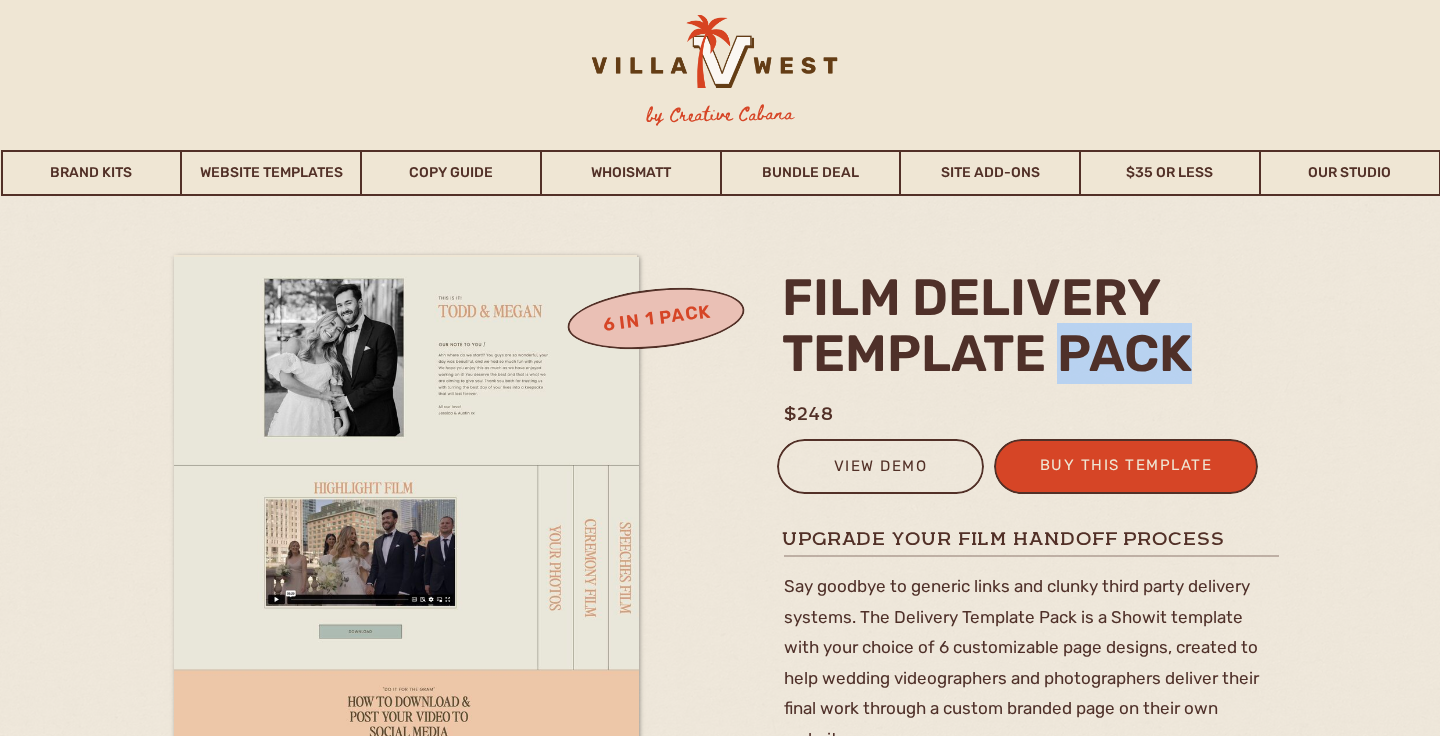 click on "film delivery template pack" at bounding box center (1023, 330) 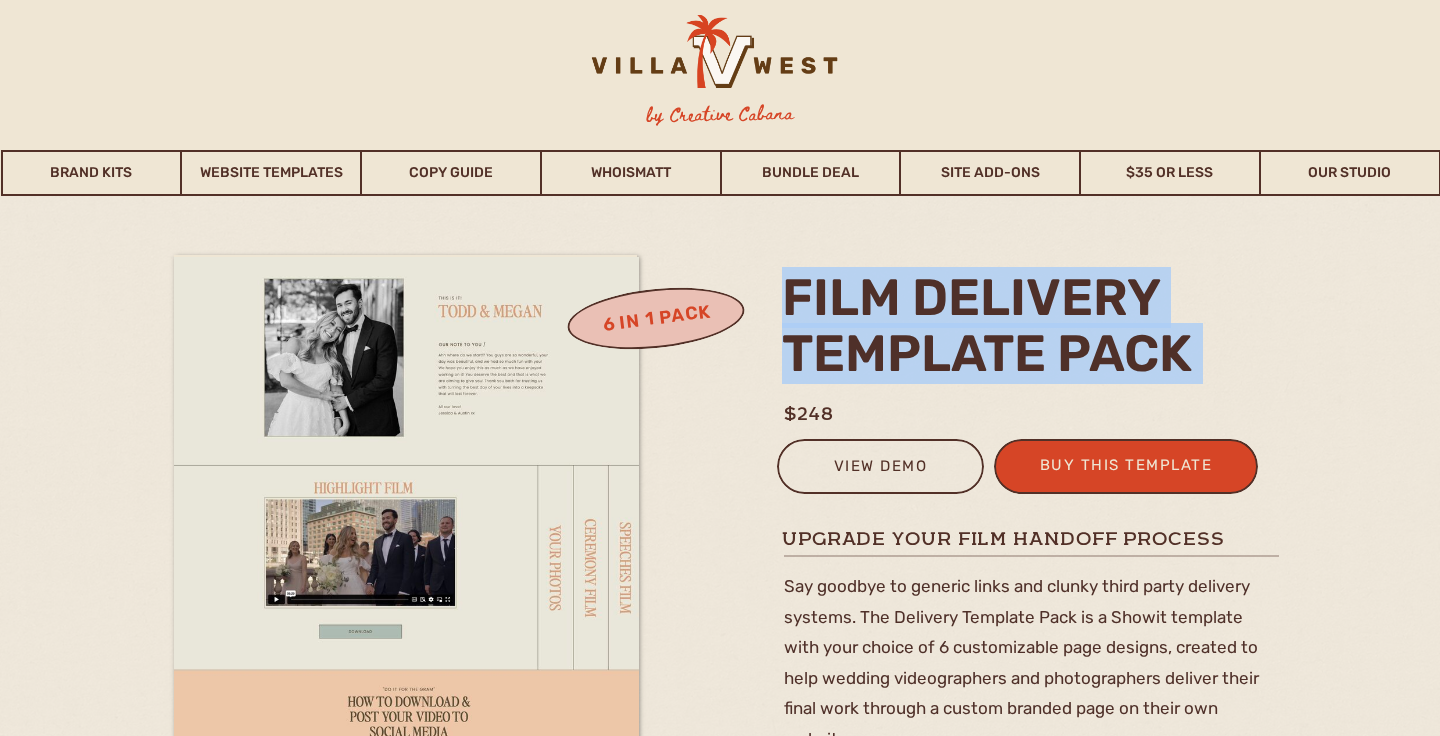 click on "film delivery template pack" at bounding box center [1023, 330] 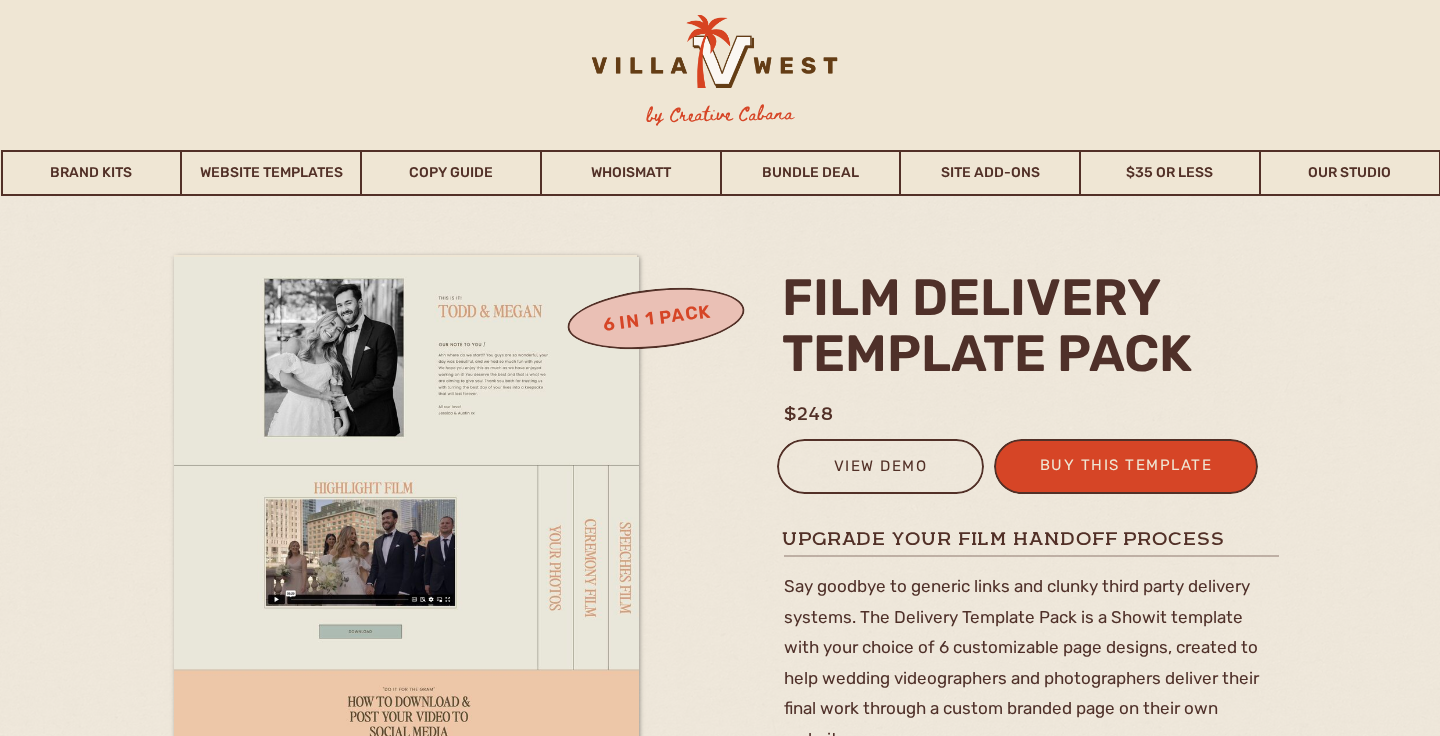 click on "nav by Creative Cabana
Brand Kits
Website Templates
Copy Guide
WHOISMATT
Bundle Deal
Site Add-Ons
$35 or Less
Our Studio
film delivery template pack $248 buy this template view demo made for videographers Responsive design look your best easy to customize drag and drop no code required Upgrade your film handoff process made with love Say goodbye to generic links and clunky third party delivery systems. The Delivery Template Pack is a Showit template with your choice of 6 customizable page designs, created to help wedding videographers and photographers deliver their final work through a custom branded page on their own website. *Requires Vimeo and/or your photo gallery platform of choice. 6 in 1 pack Upgrade your film handoff process to leave a lasting impression
Peek inside
delivery page 2 delivery page 1  |" at bounding box center (720, 2450) 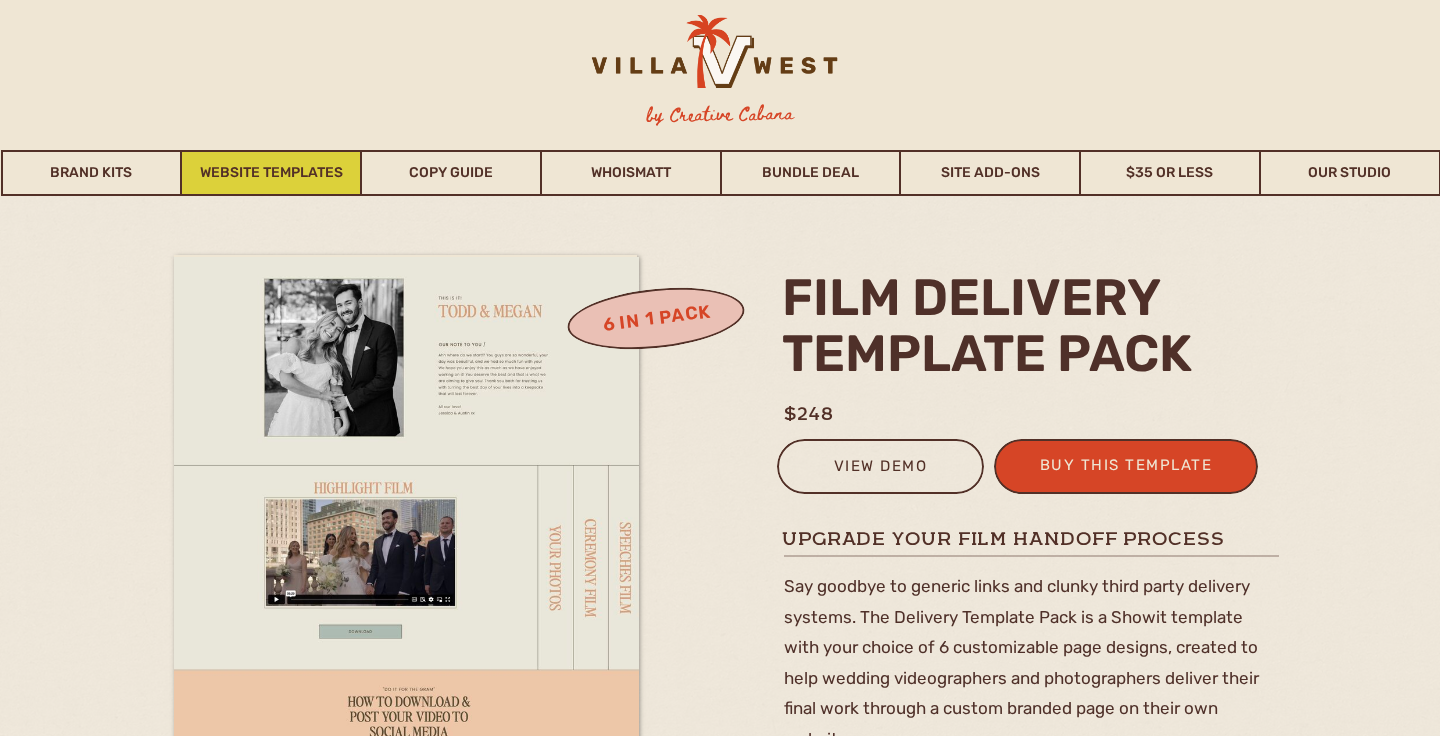 click on "Website Templates" at bounding box center (271, 173) 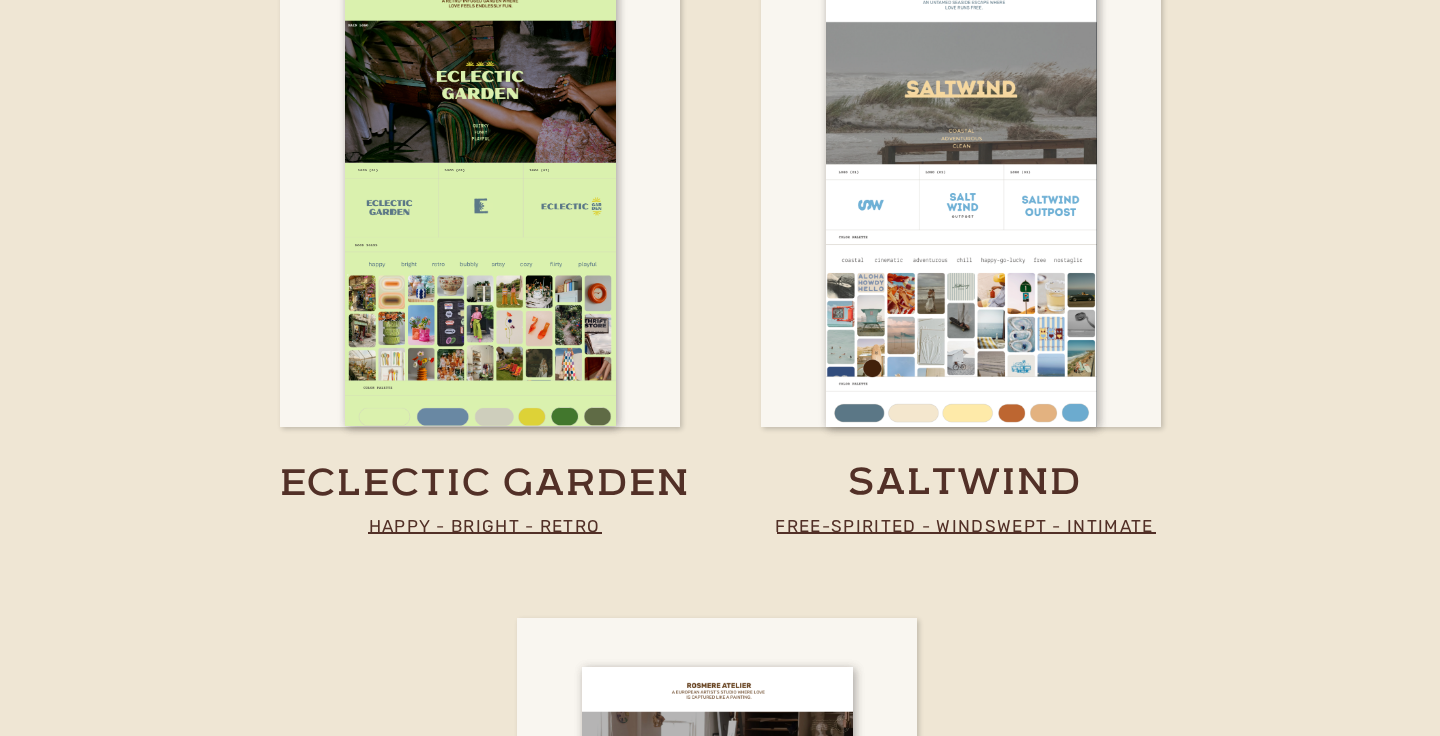 scroll, scrollTop: 5553, scrollLeft: 0, axis: vertical 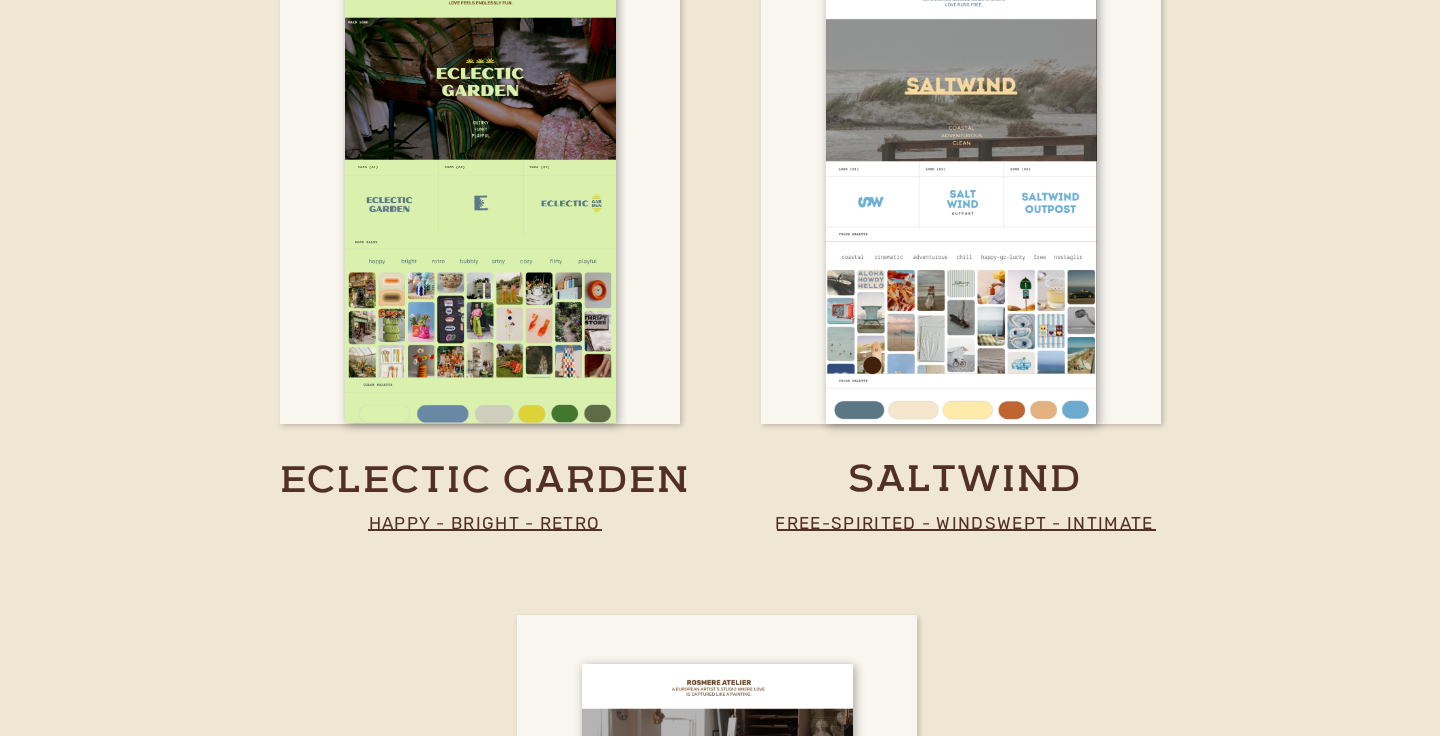 click on "nav by Creative Cabana
Brand Kits
Website Templates
Copy Guide
WHOISMATT
Bundle Deal
Site Add-Ons
$35 or Less
Our Studio
Brand Kits, website templates, and Copy Guide for wedding photographers and videographers Complete rebrand we're your one-stop template shop for your  brand kits website templates copy guide
Give your brand the VIP treatment • Give your brand the VIP treatment • Give your brand the VIP treatment • Give your brand the VIP treatment • Give your brand the VIP treatment • Give your brand the VIP treatment • Give your brand the VIP treatment • Give your brand the VIP treatment • Give your brand the VIP treatment • Give your brand the VIP treatment • Give your brand the VIP treatment • Give your brand the VIP treatment • Give your brand the VIP treatment • Give your brand the VIP treatment • Give your brand the VIP treatment • Give your brand the VIP treatment •
stand out Designed to ." at bounding box center (720, 2736) 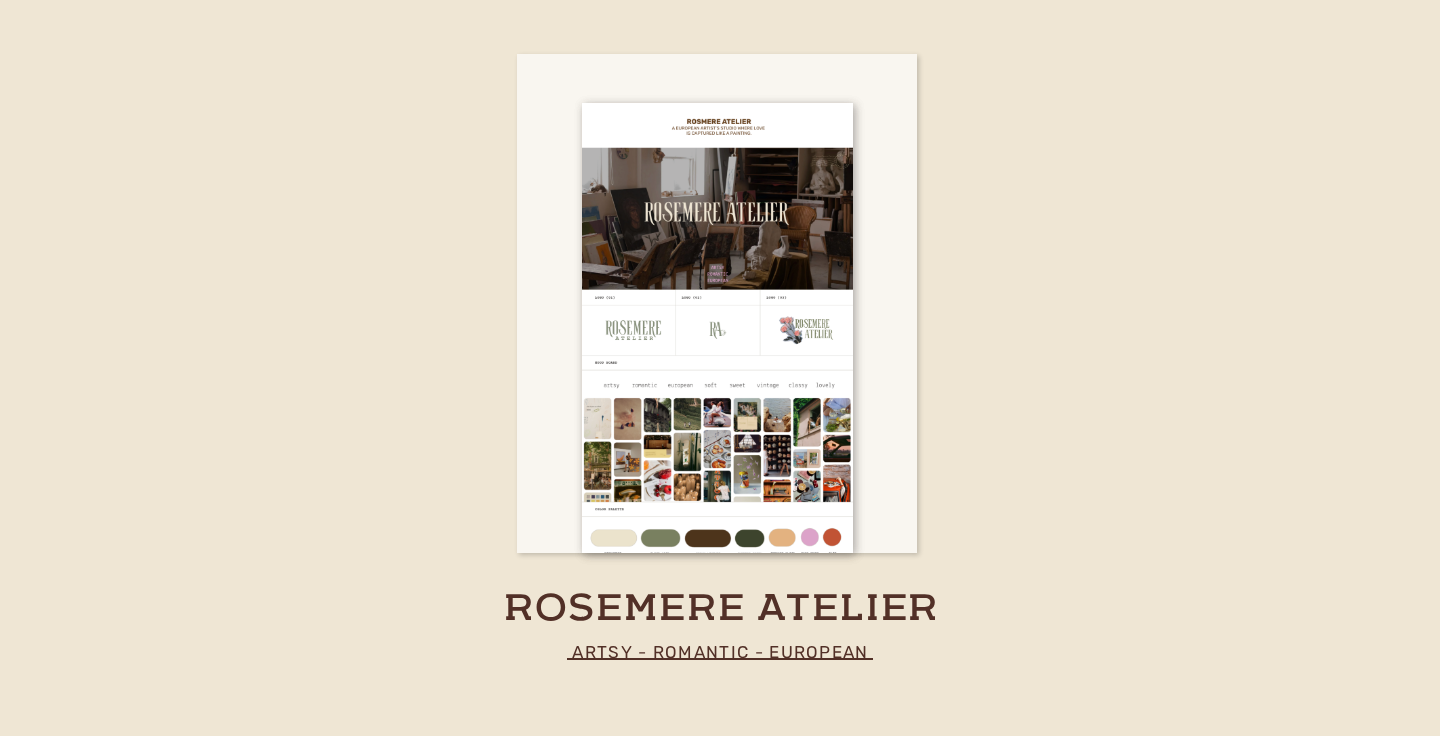 scroll, scrollTop: 6104, scrollLeft: 0, axis: vertical 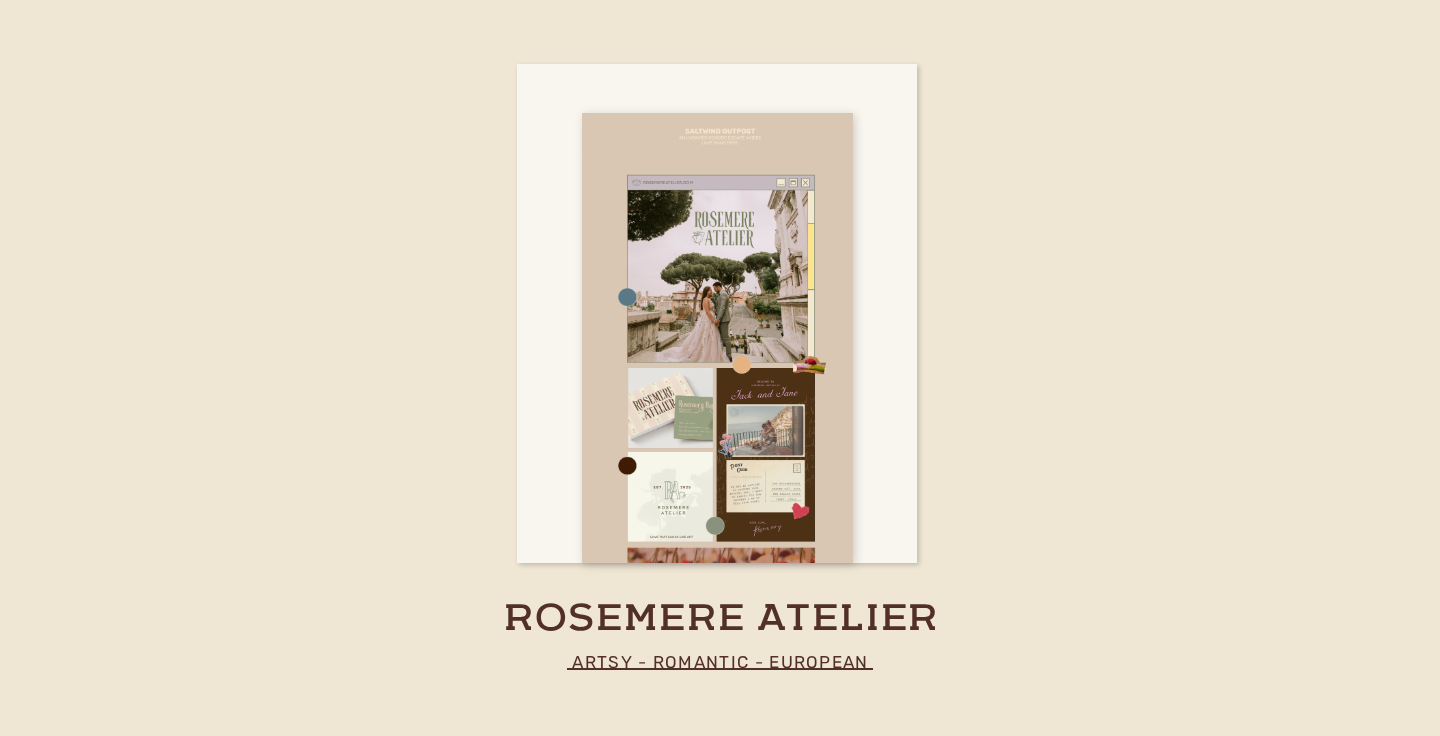 click at bounding box center [717, 338] 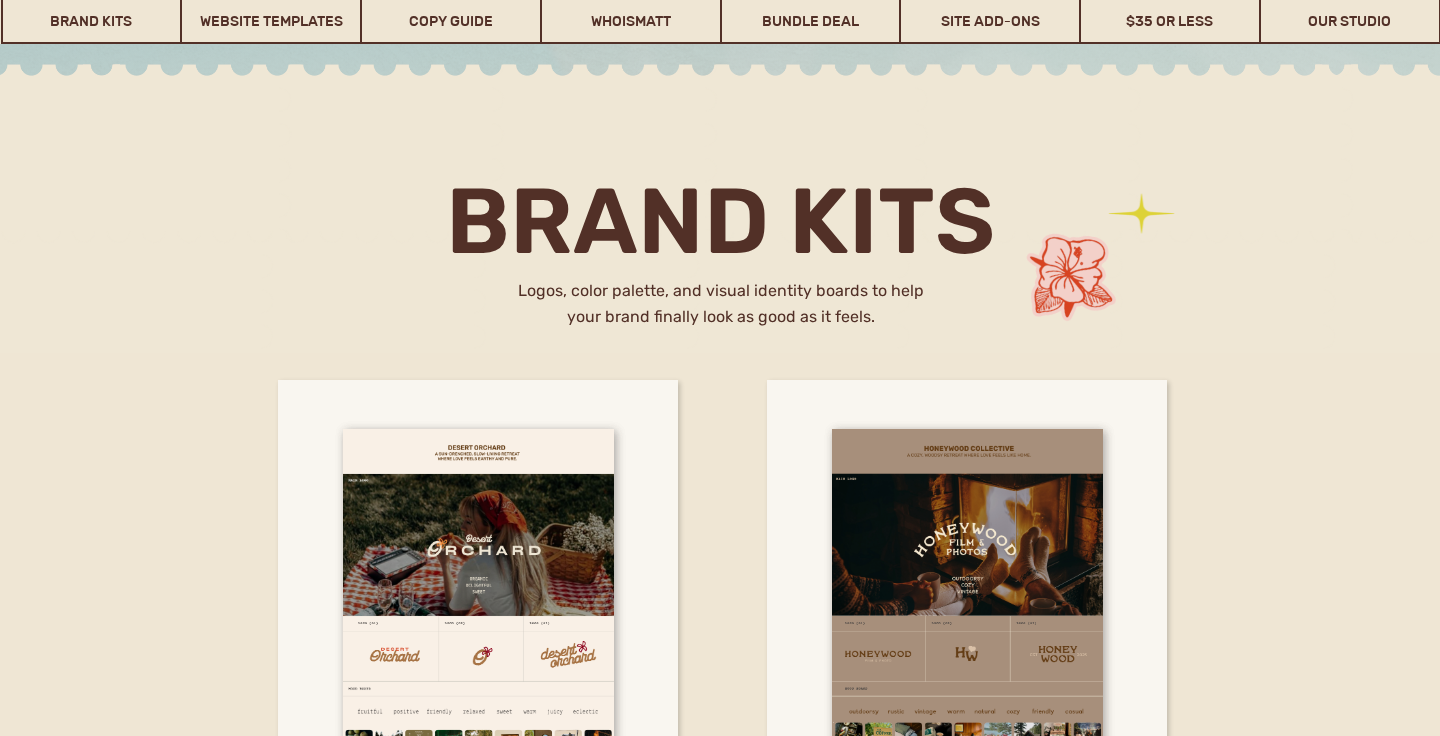 scroll, scrollTop: 4443, scrollLeft: 0, axis: vertical 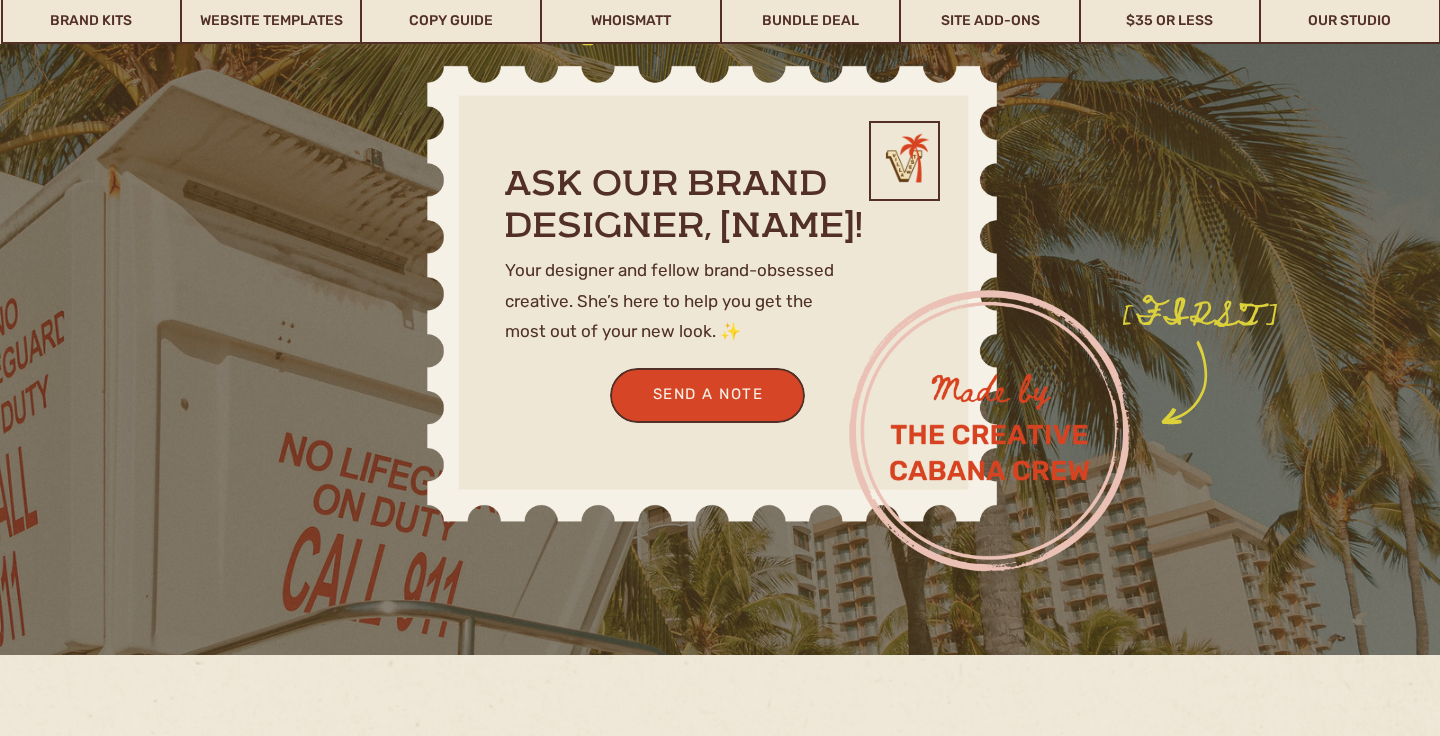 click on "Your browser does not support the video tag." at bounding box center (989, 431) 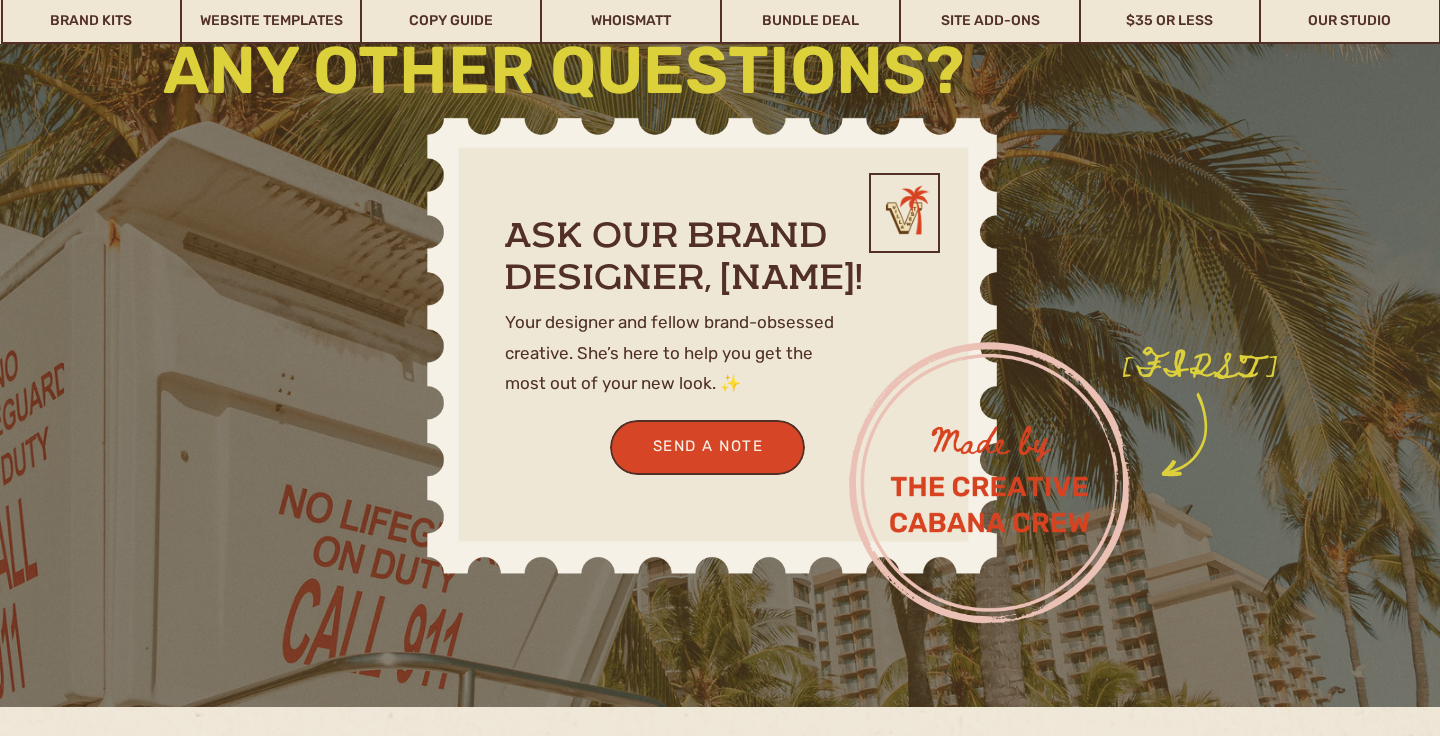 scroll, scrollTop: 4224, scrollLeft: 0, axis: vertical 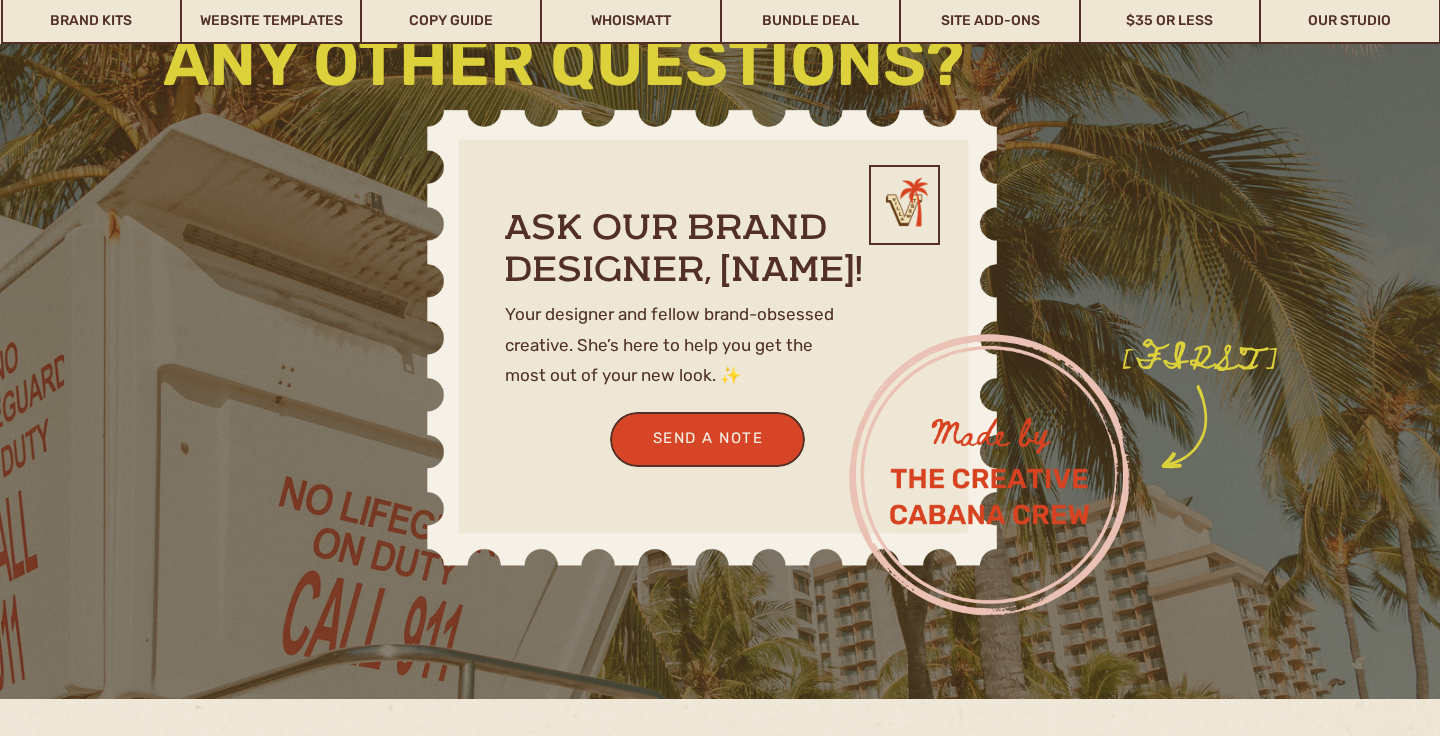 click on "Your browser does not support the video tag." at bounding box center [989, 475] 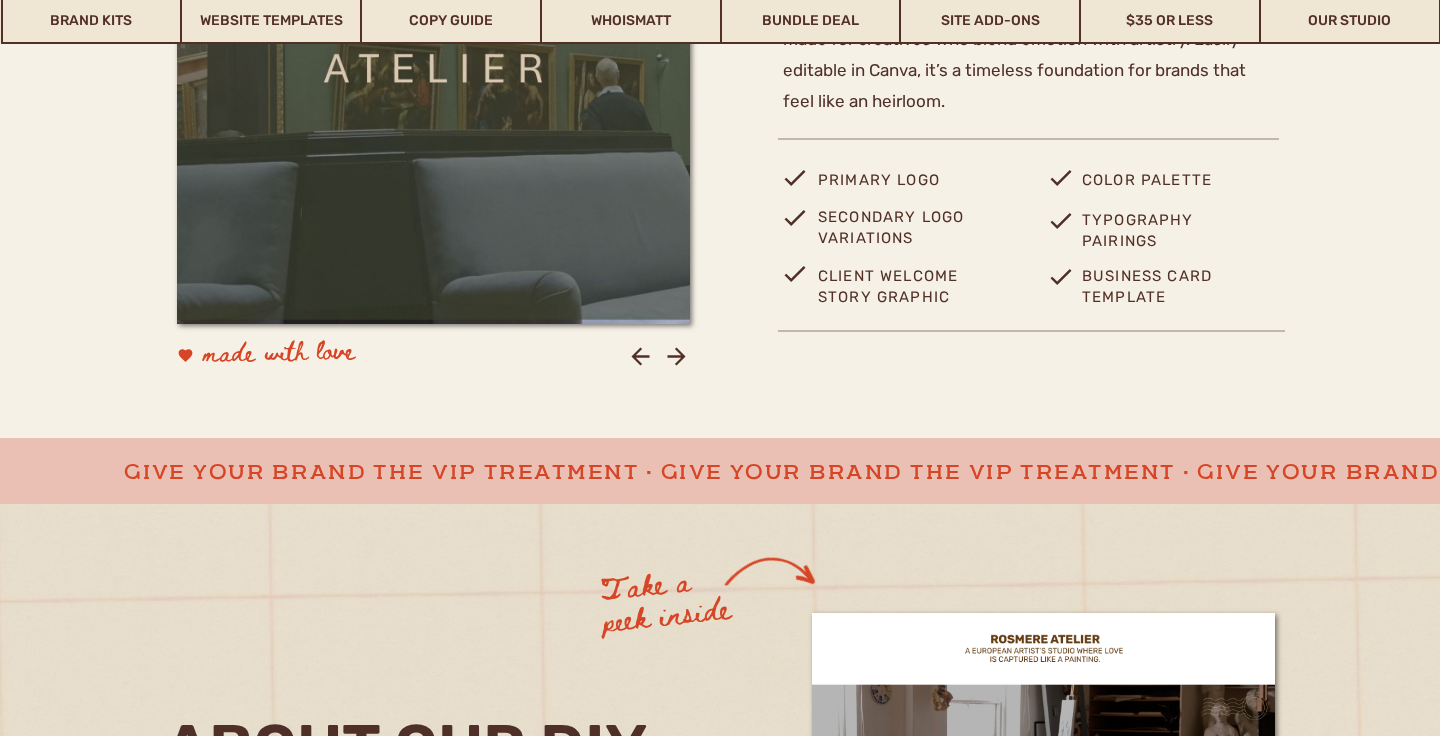 scroll, scrollTop: 1050, scrollLeft: 0, axis: vertical 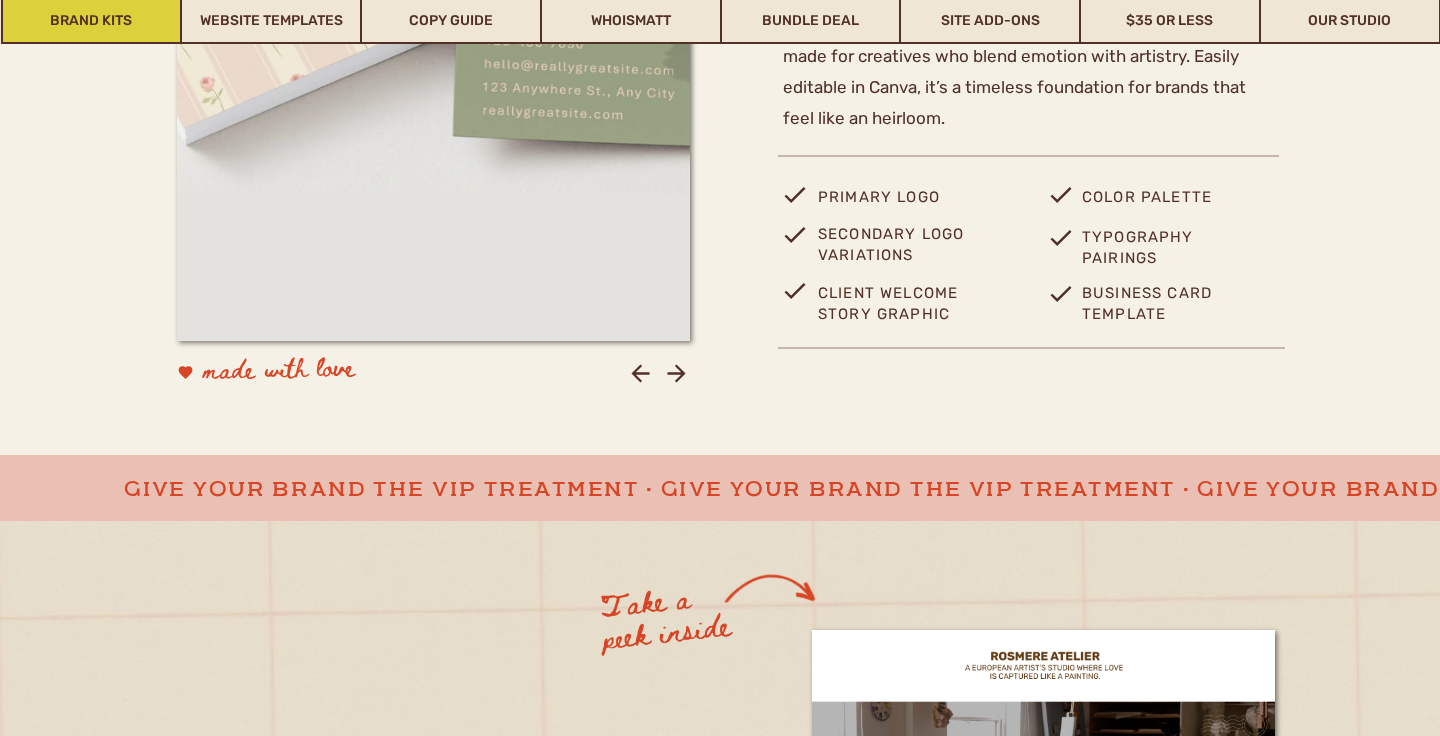 click on "Brand Kits" at bounding box center [92, 21] 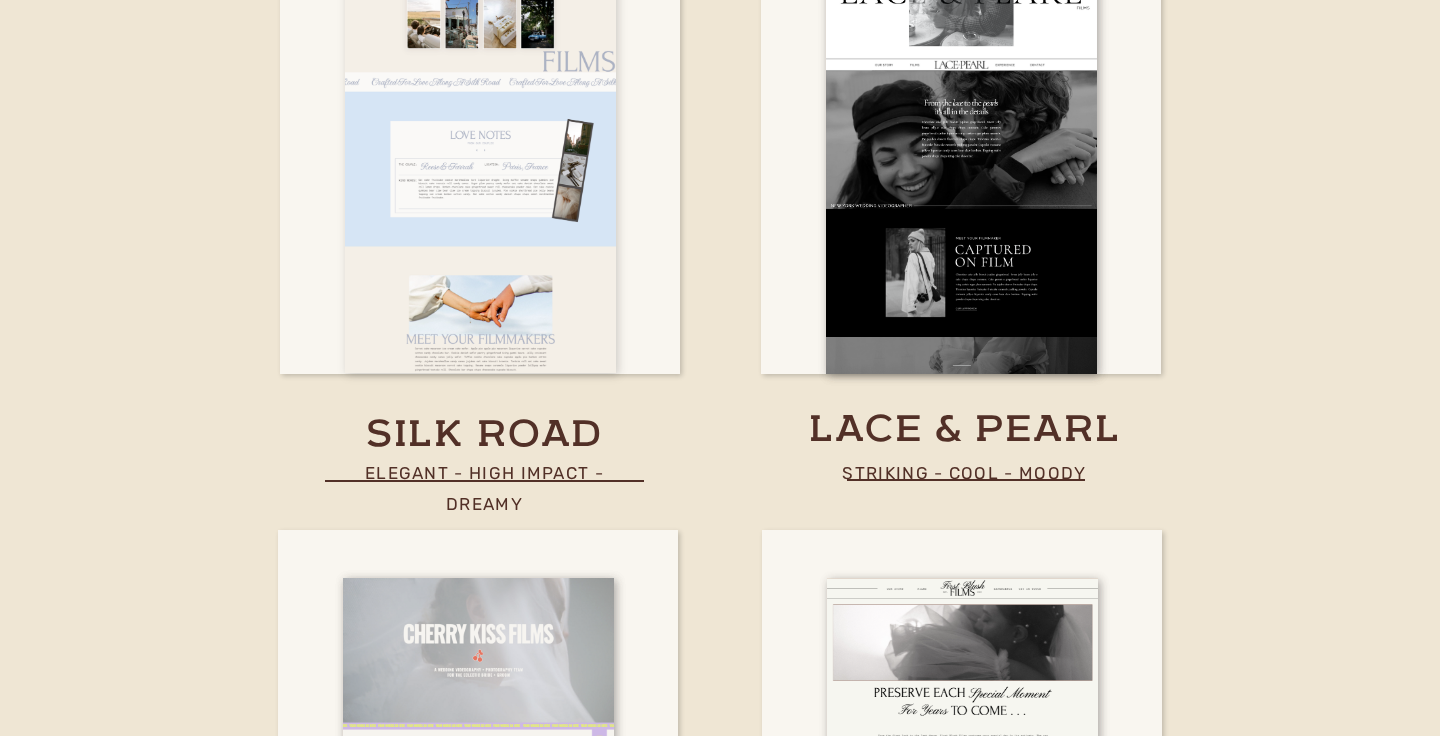 scroll, scrollTop: 8071, scrollLeft: 0, axis: vertical 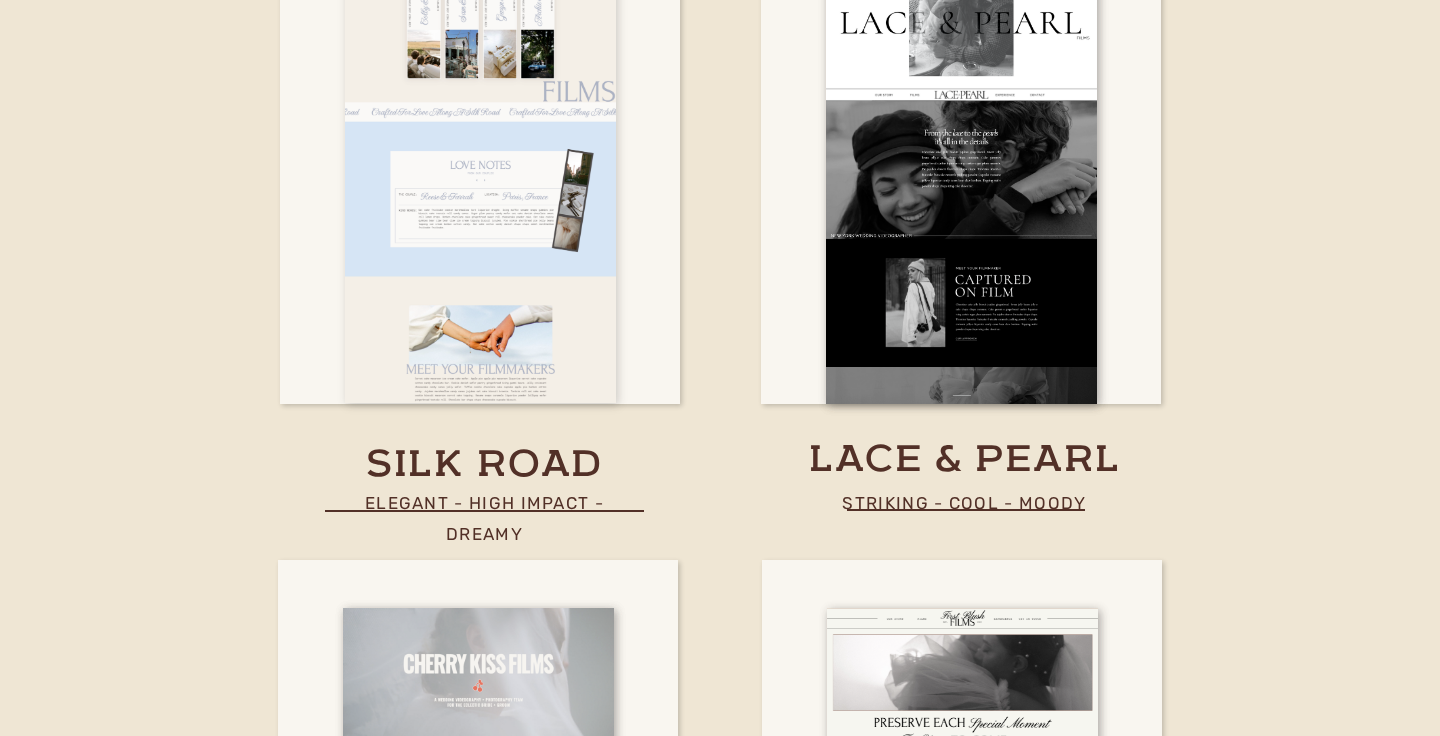 click at bounding box center [480, 178] 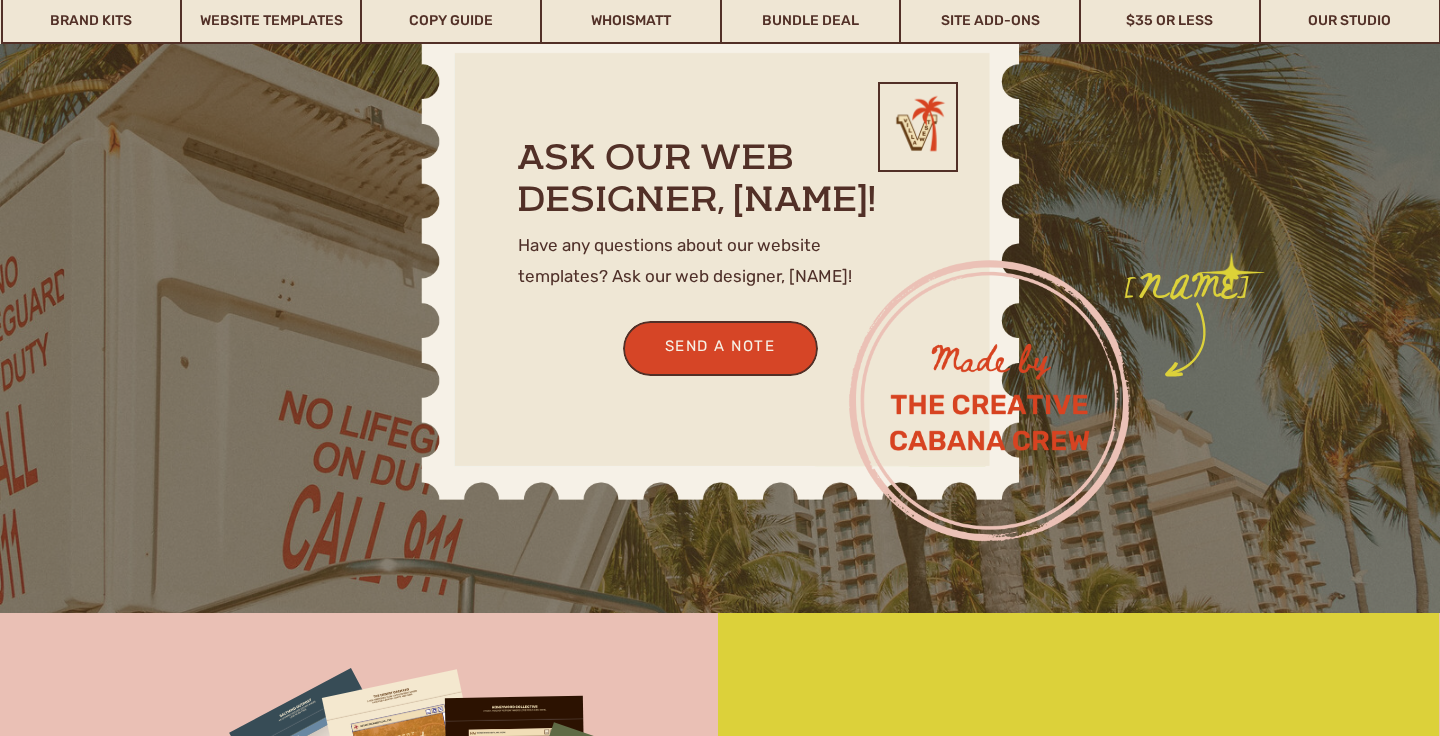 scroll, scrollTop: 3481, scrollLeft: 0, axis: vertical 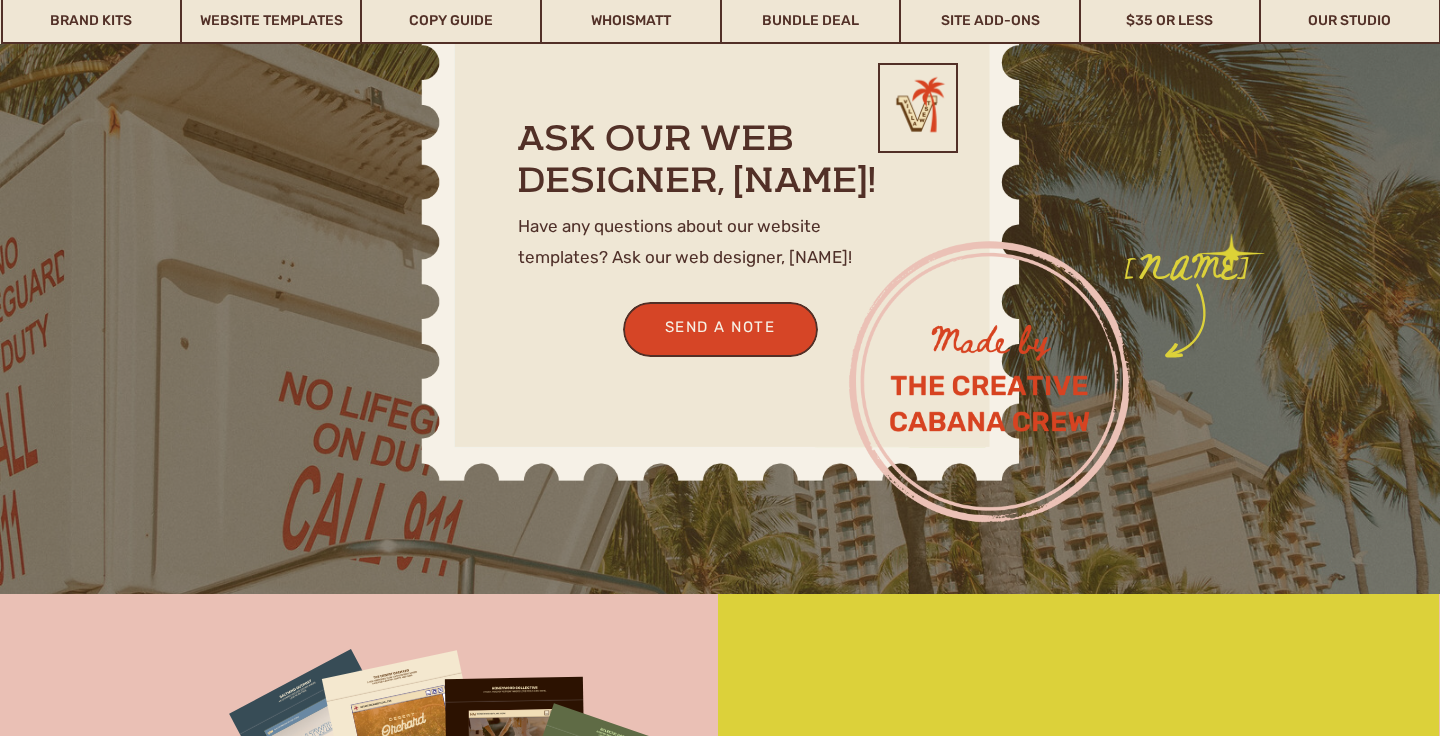 click on "Your browser does not support the video tag." at bounding box center (989, 381) 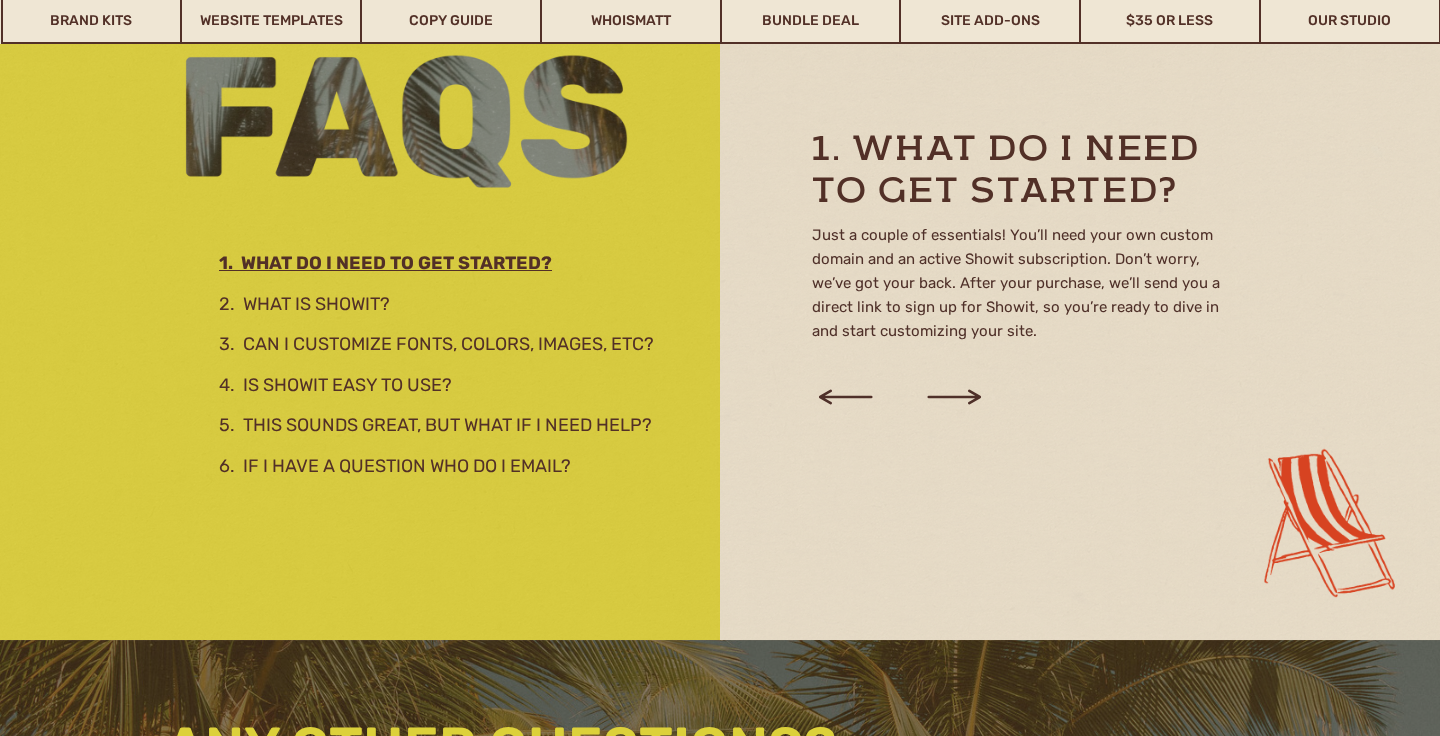 scroll, scrollTop: 2666, scrollLeft: 0, axis: vertical 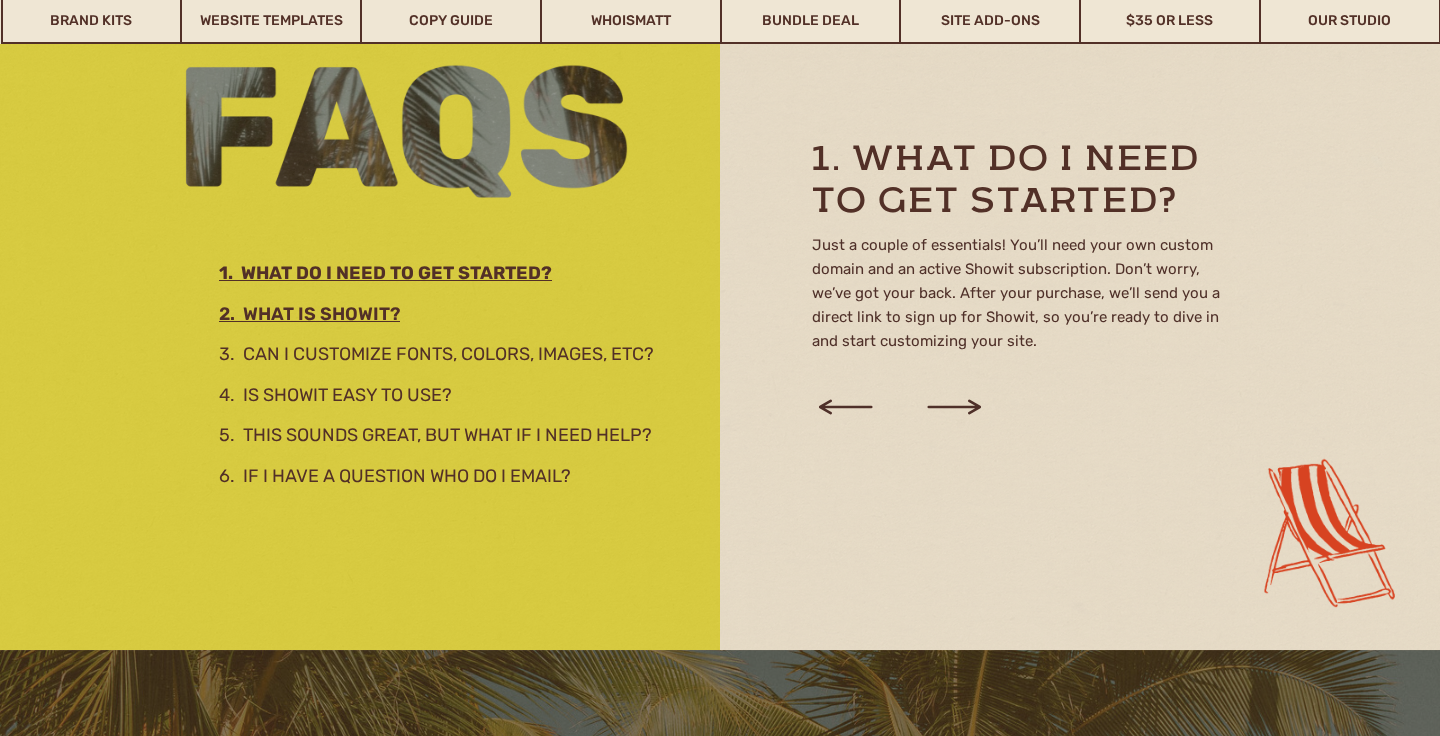 click on "2.  What is showit?" at bounding box center [435, 311] 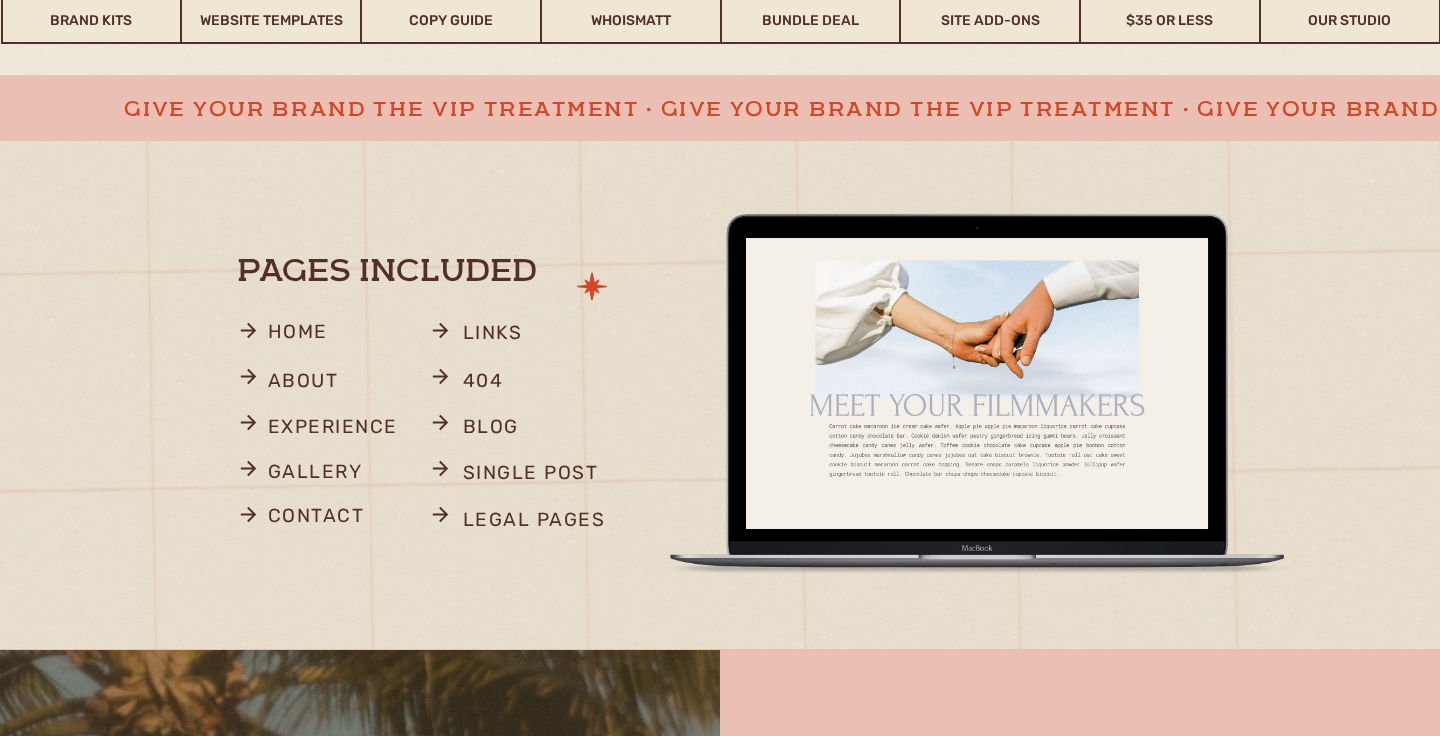 scroll, scrollTop: 0, scrollLeft: 0, axis: both 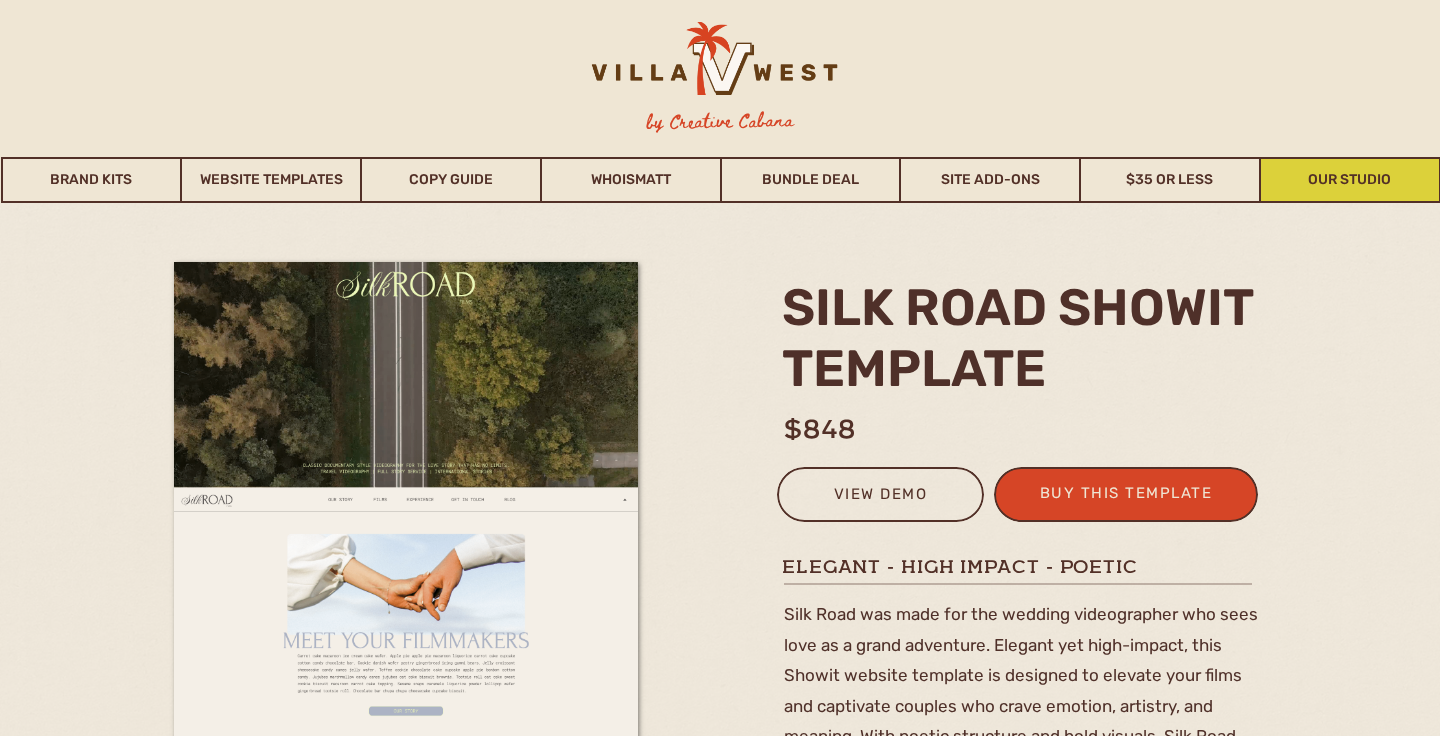 click on "Our Studio" at bounding box center (1350, 180) 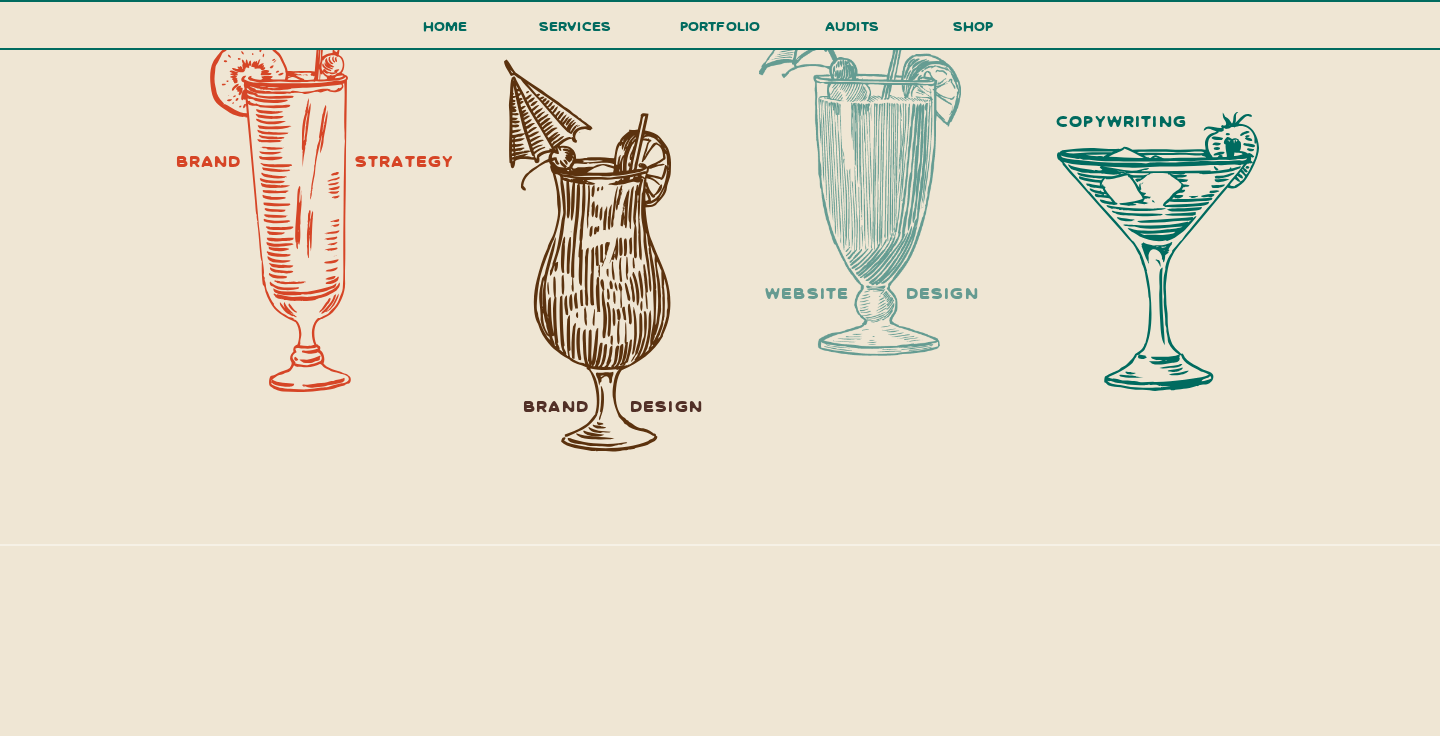 scroll, scrollTop: 2557, scrollLeft: 0, axis: vertical 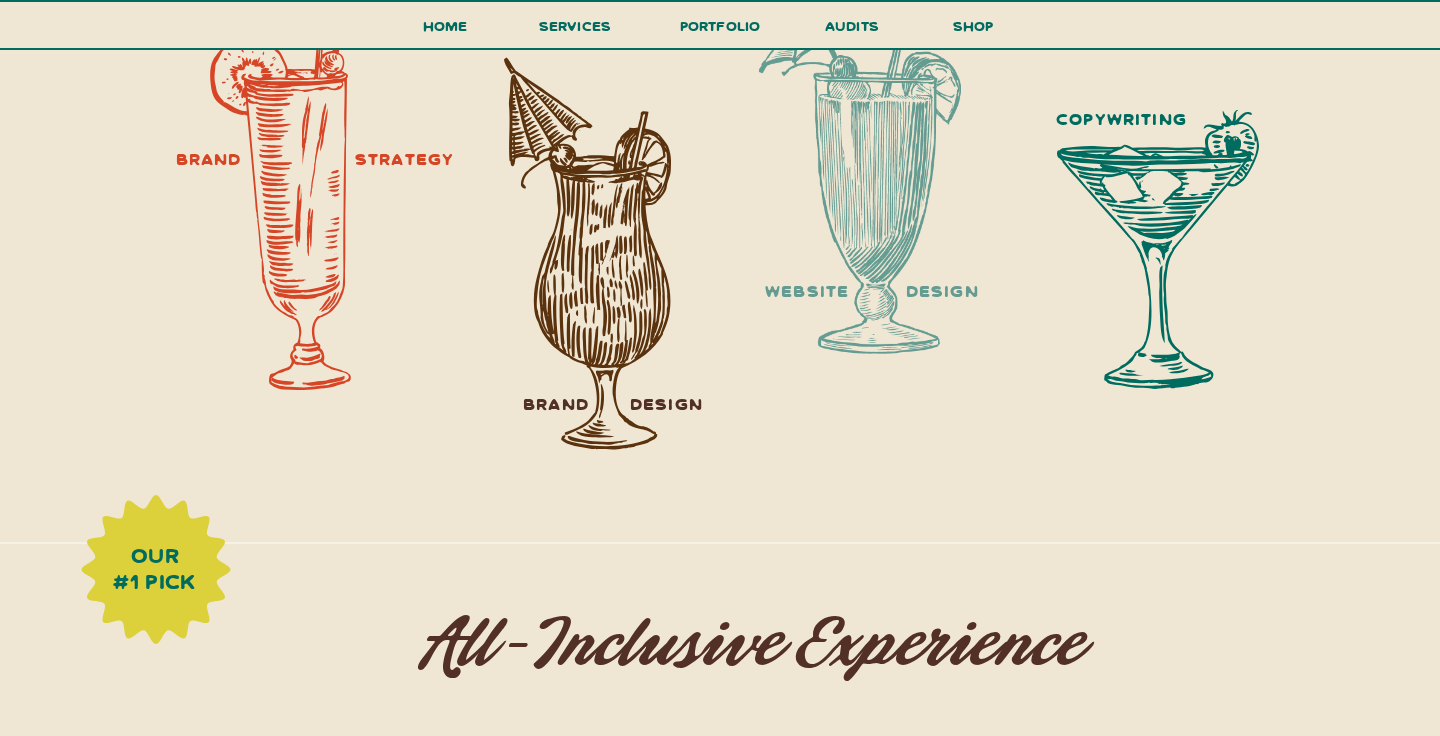 click at bounding box center (860, 157) 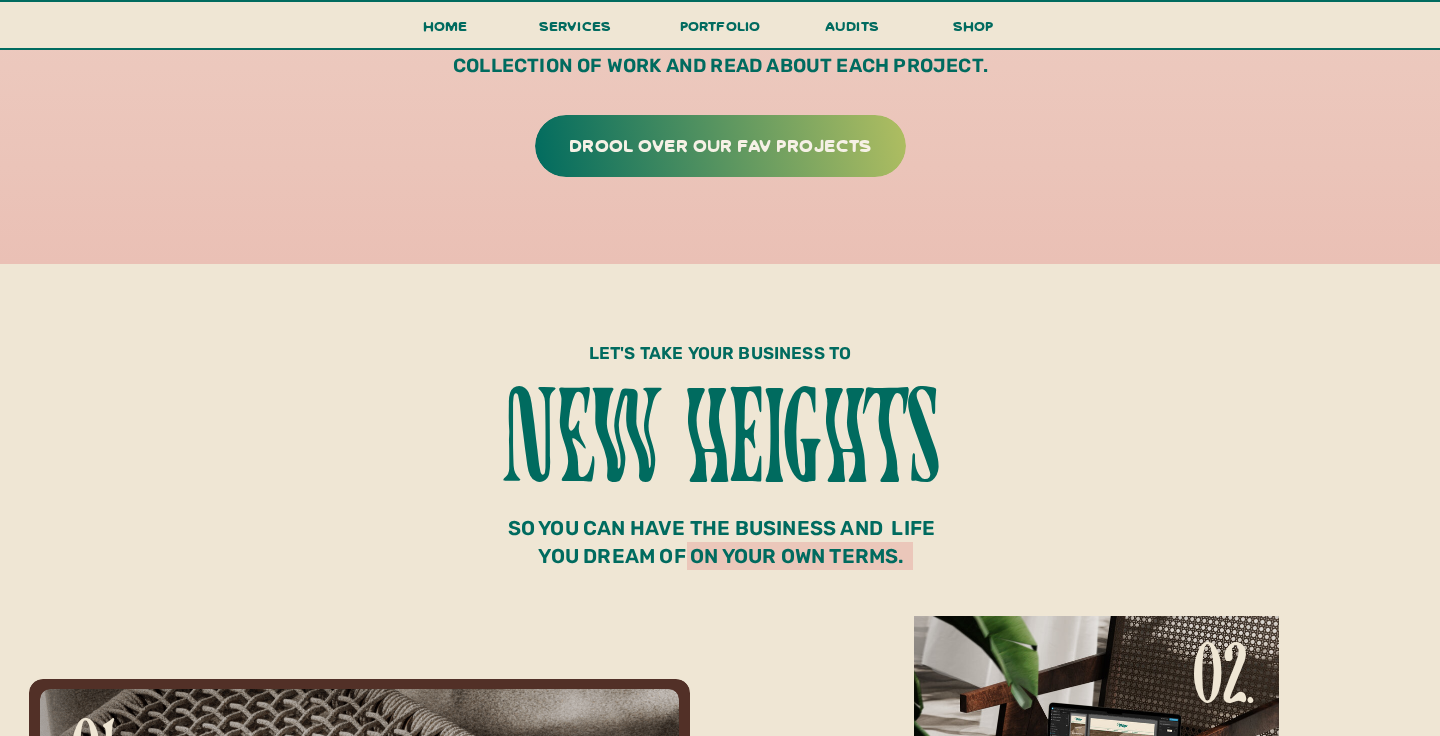 scroll, scrollTop: 6020, scrollLeft: 0, axis: vertical 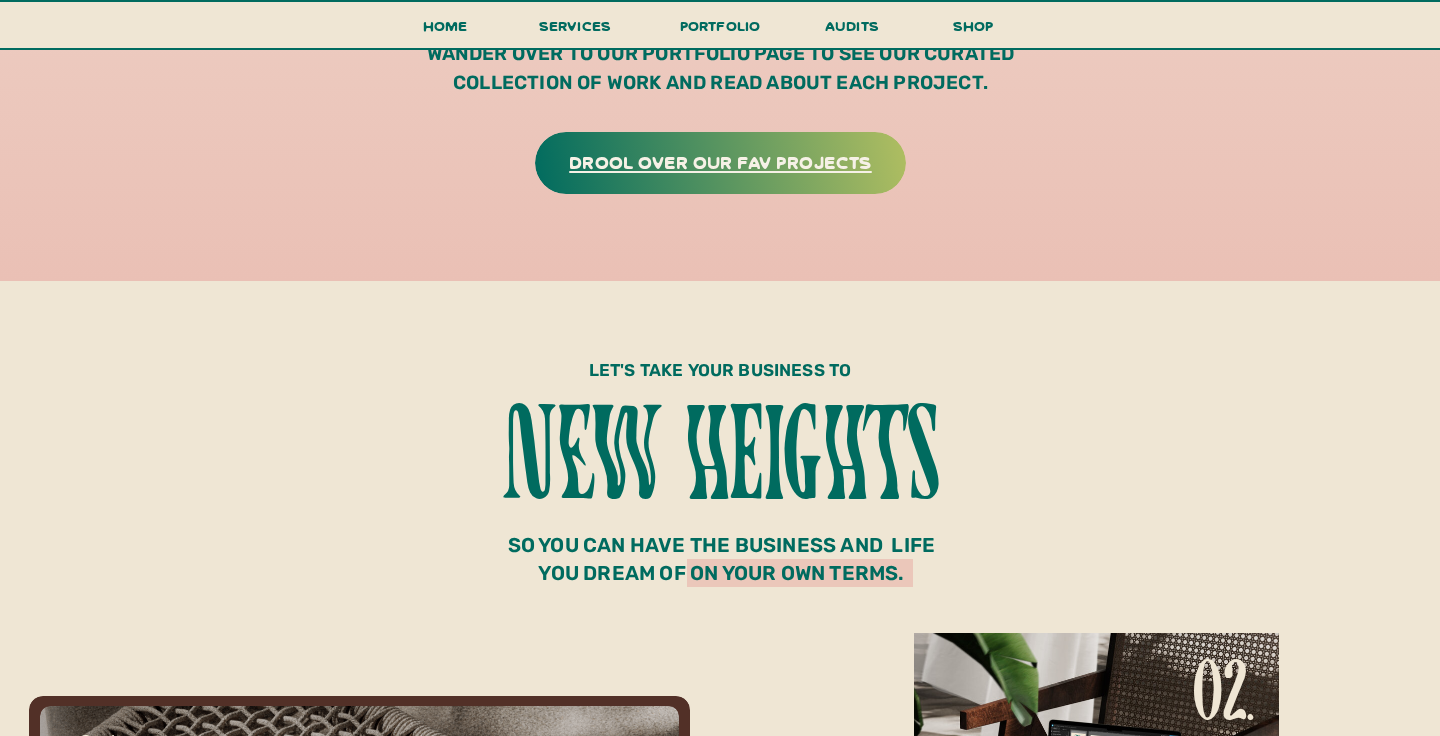 click on "drool over our fav projects" at bounding box center [720, 161] 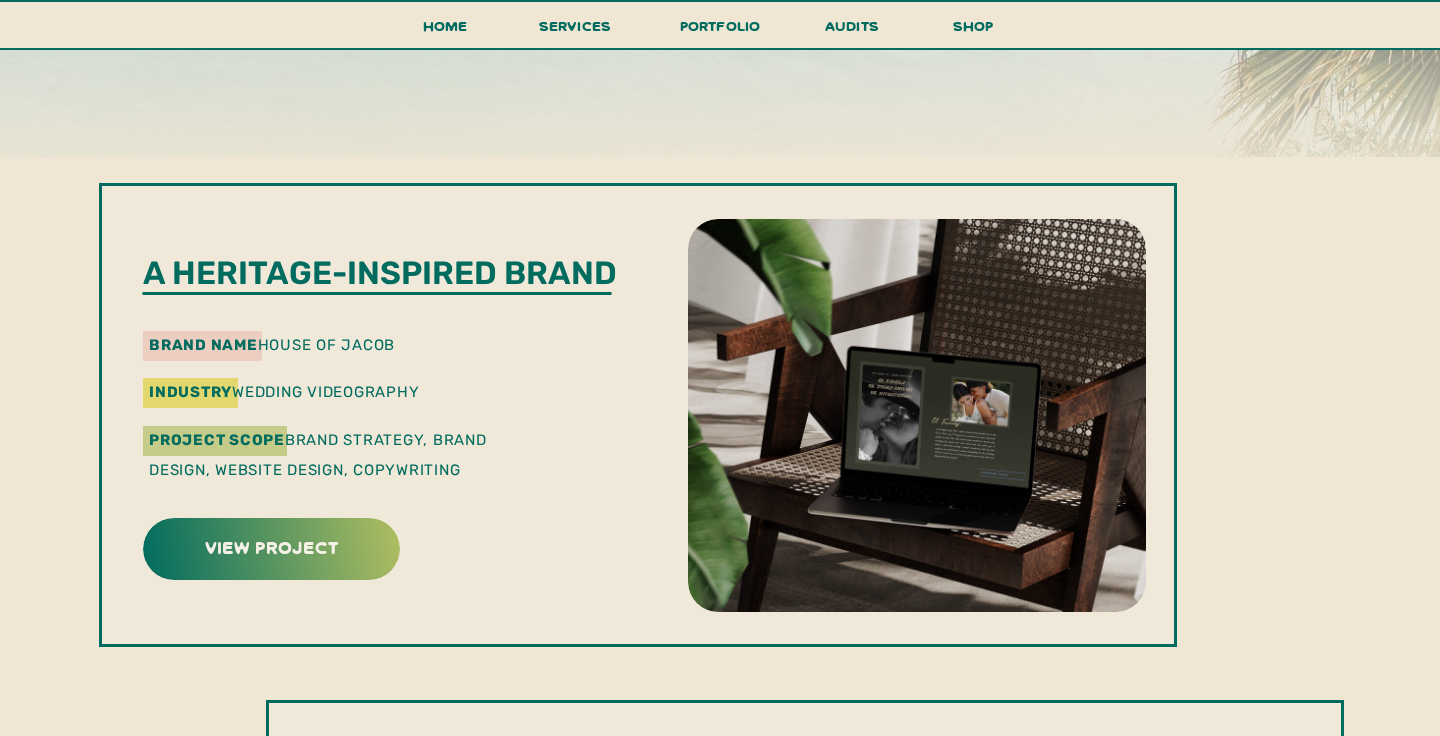 scroll, scrollTop: 460, scrollLeft: 0, axis: vertical 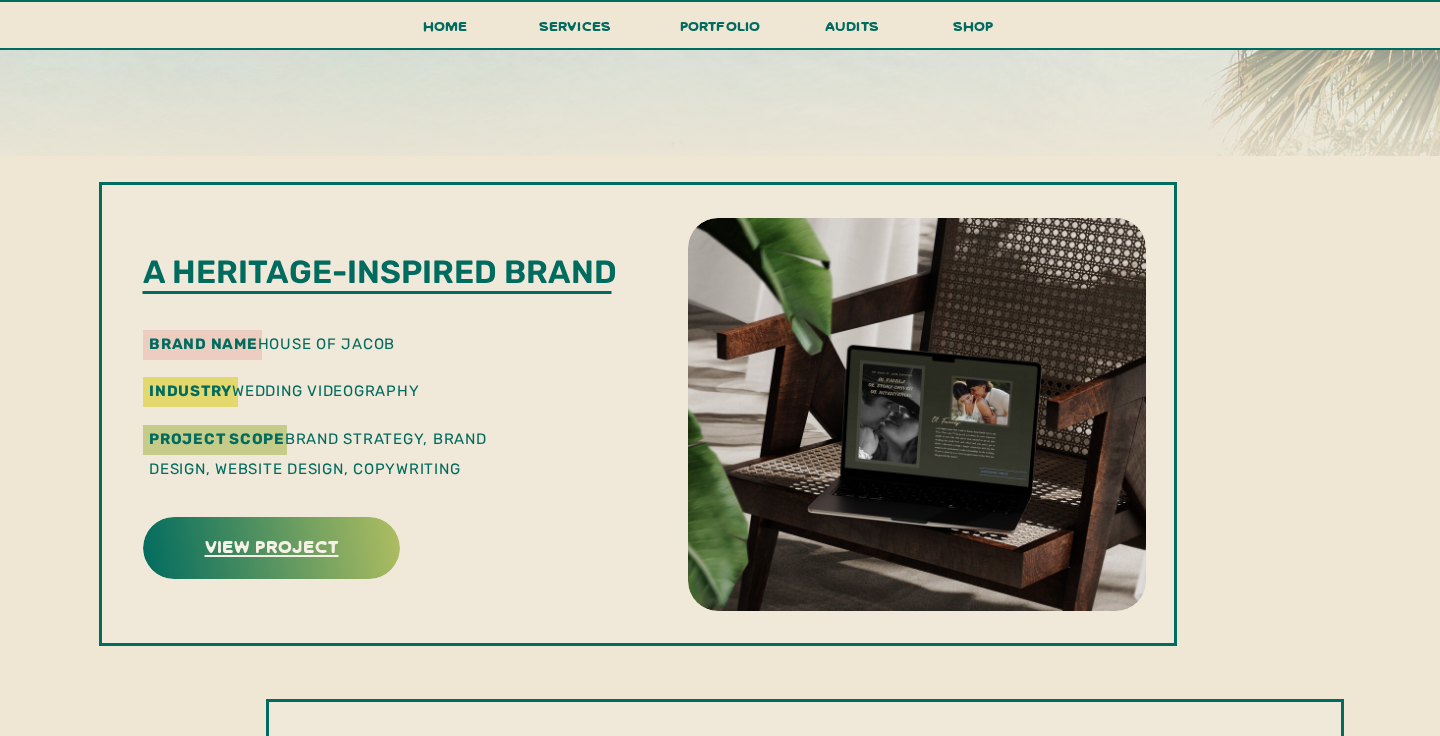 click on "view project" at bounding box center (271, 545) 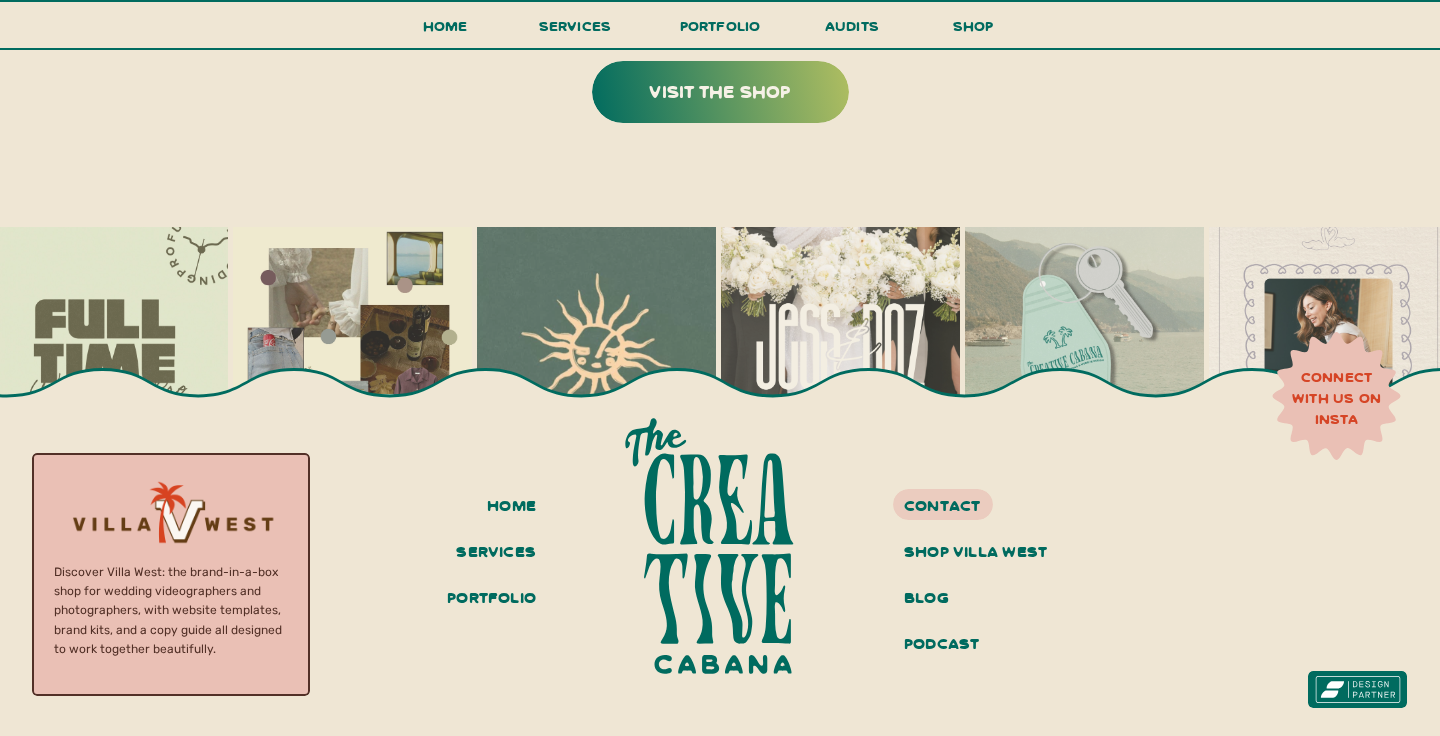 scroll, scrollTop: 4437, scrollLeft: 0, axis: vertical 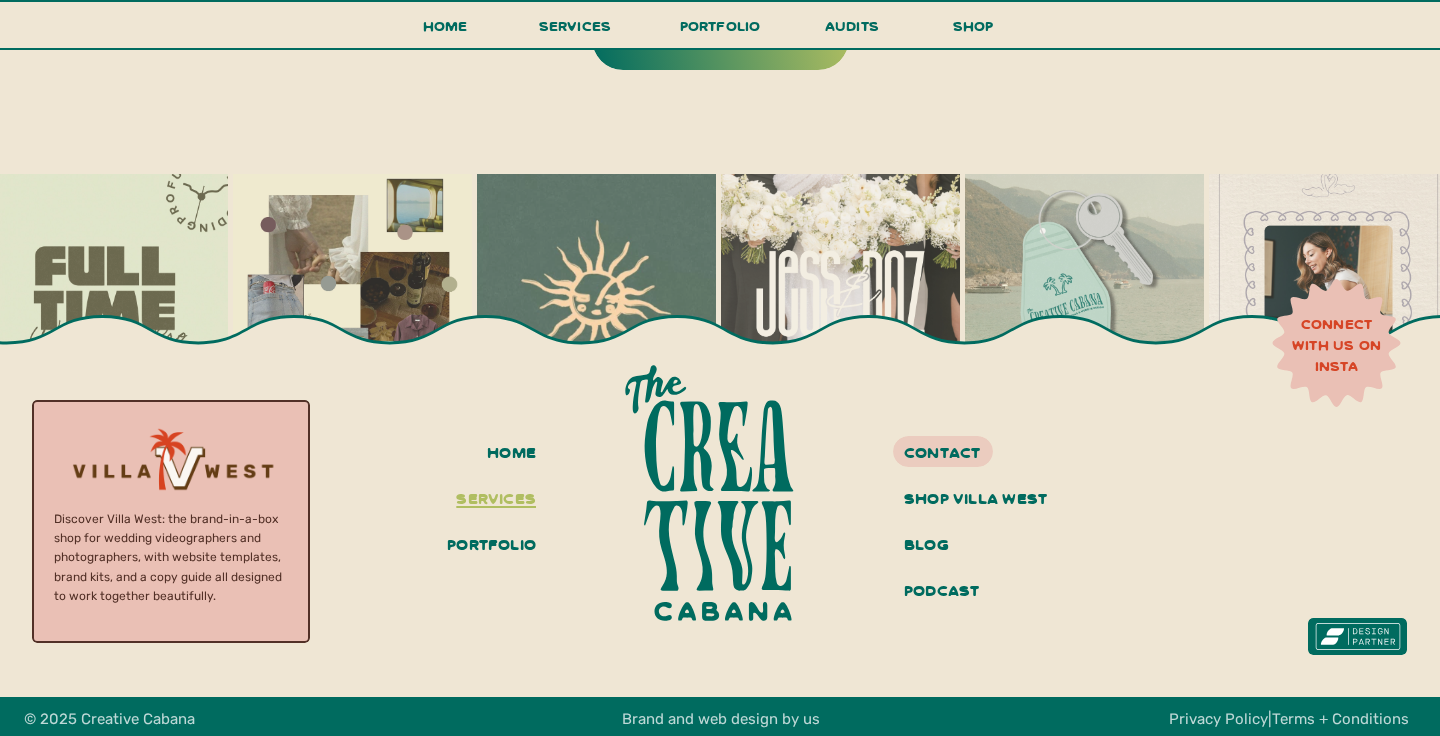 click on "services" at bounding box center [492, 500] 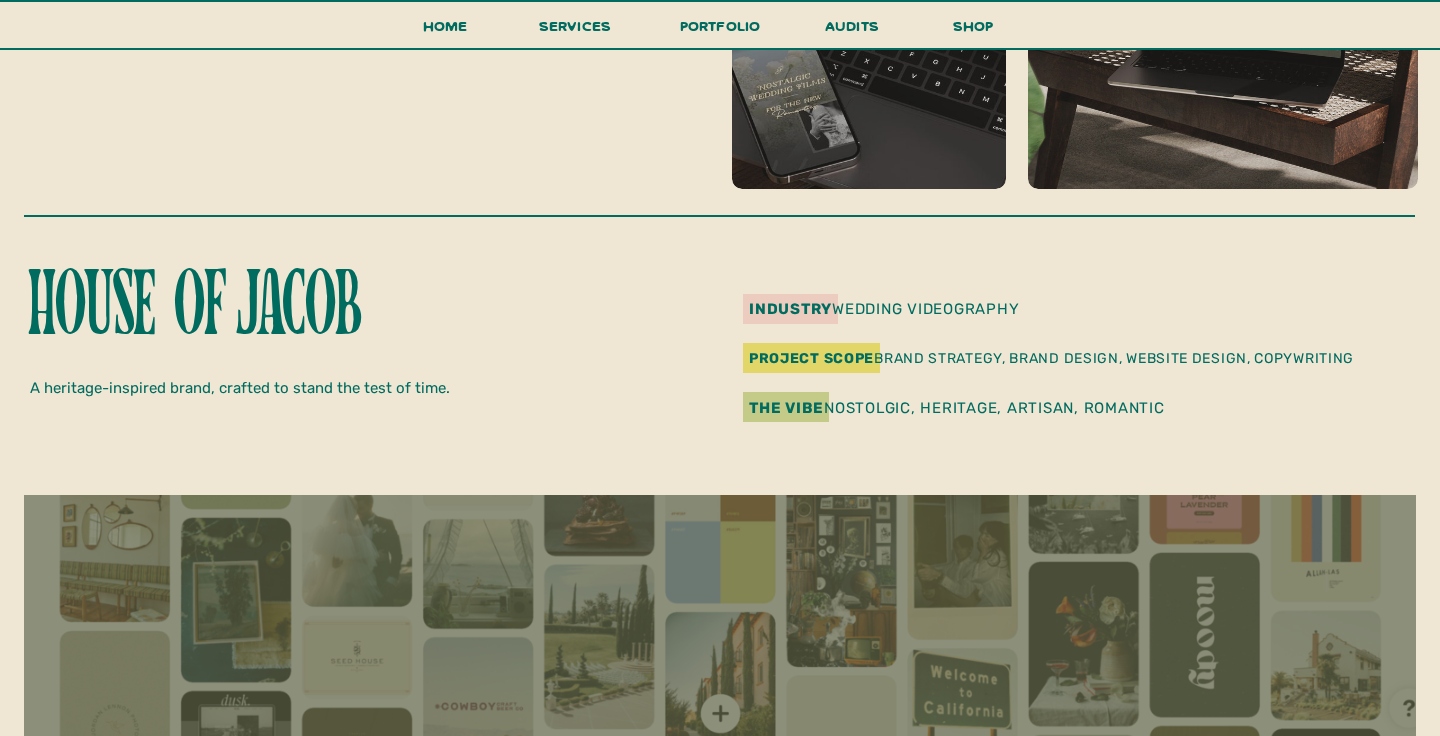 scroll, scrollTop: 462, scrollLeft: 0, axis: vertical 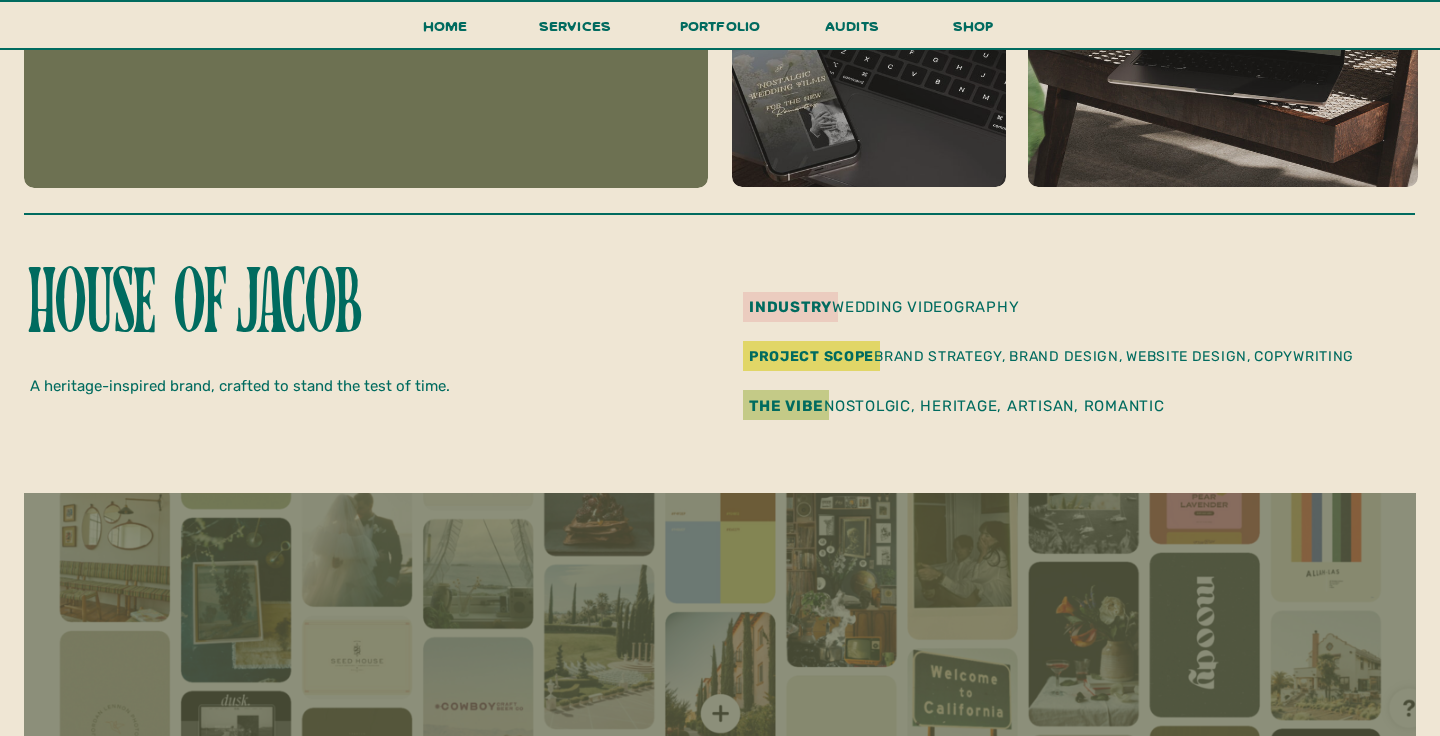 click on "industry wedding videography" at bounding box center (975, 305) 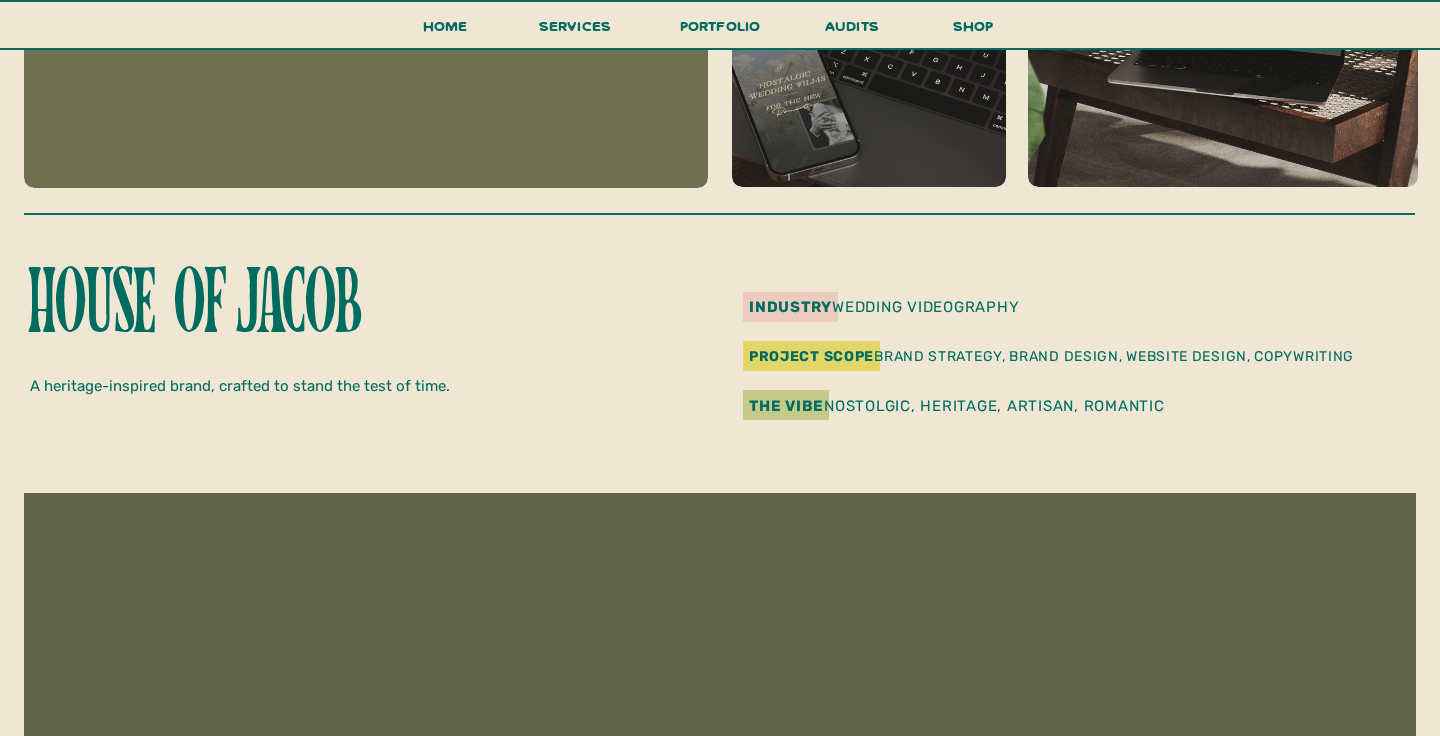 scroll, scrollTop: 0, scrollLeft: 0, axis: both 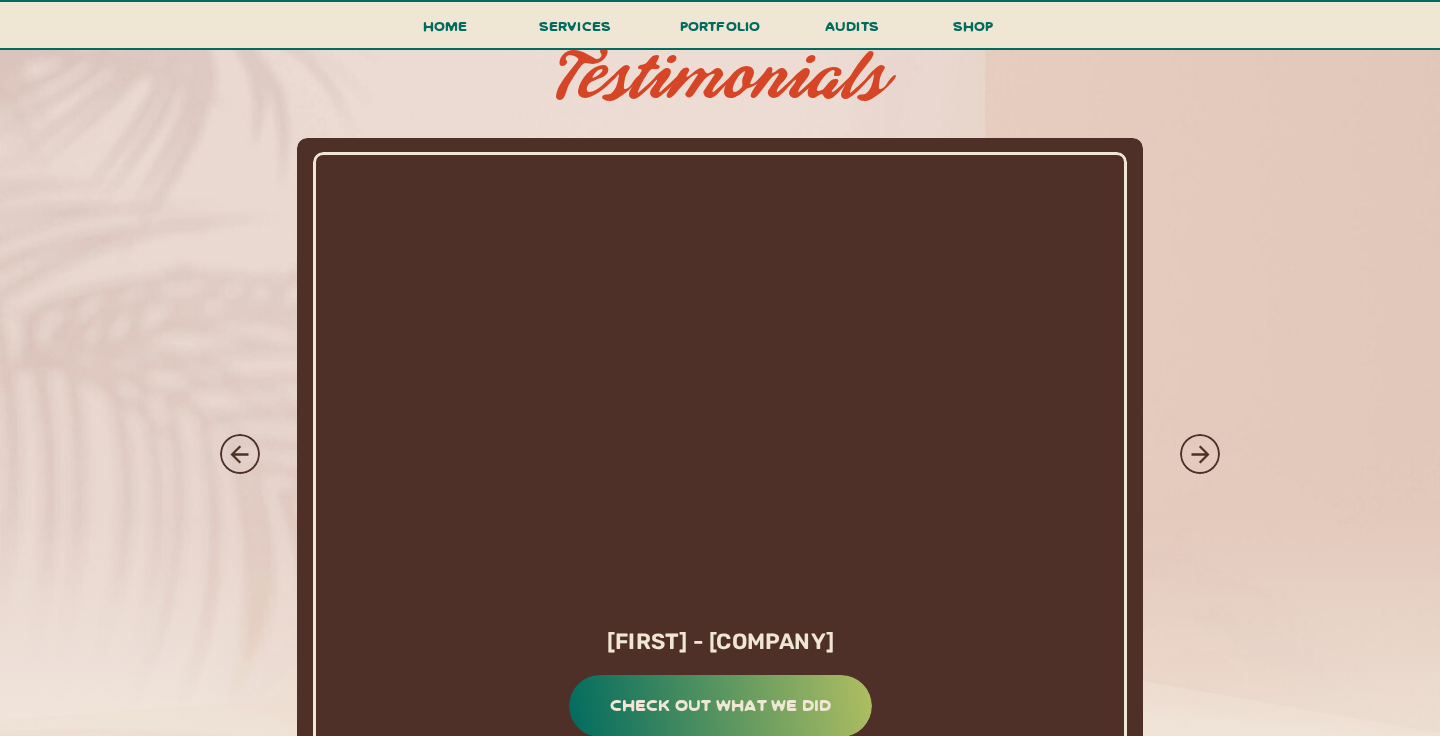 click at bounding box center [720, 465] 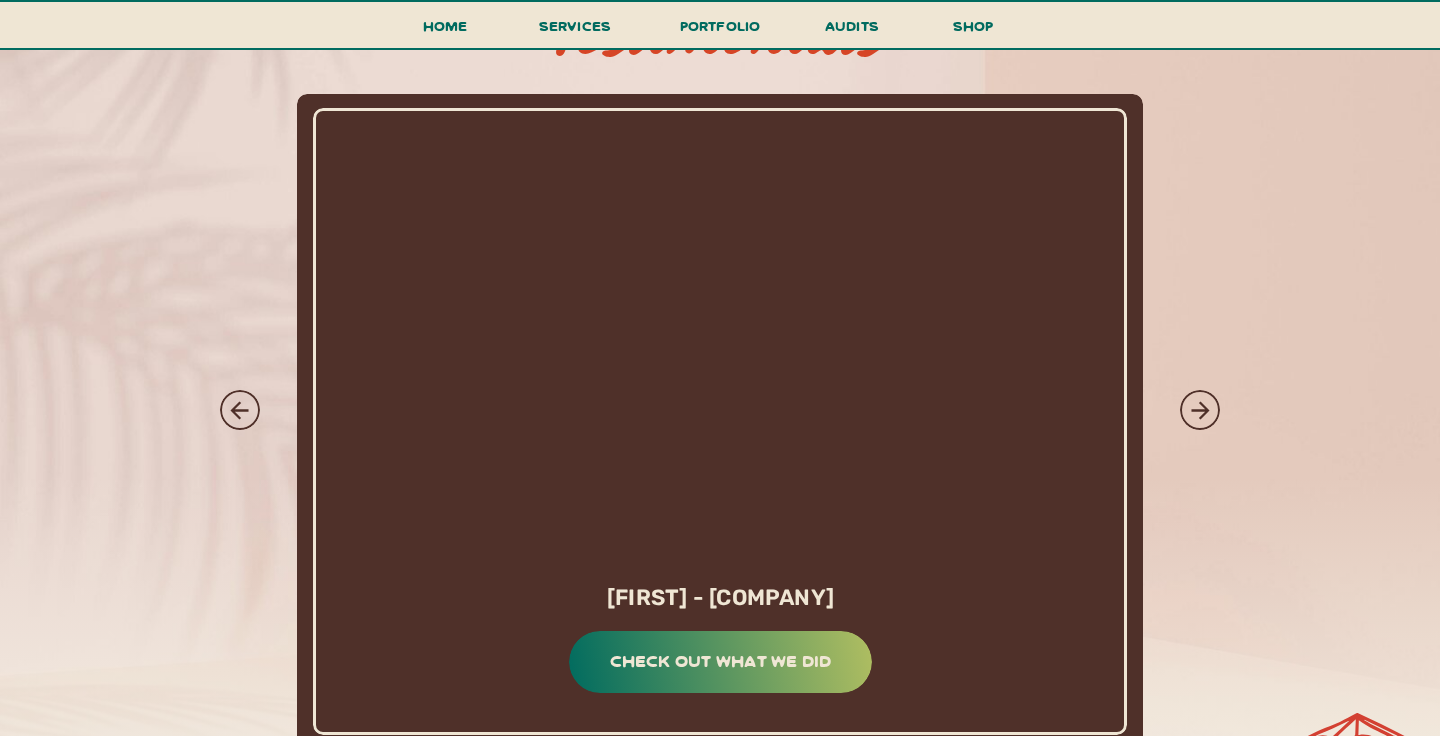 scroll, scrollTop: 9361, scrollLeft: 0, axis: vertical 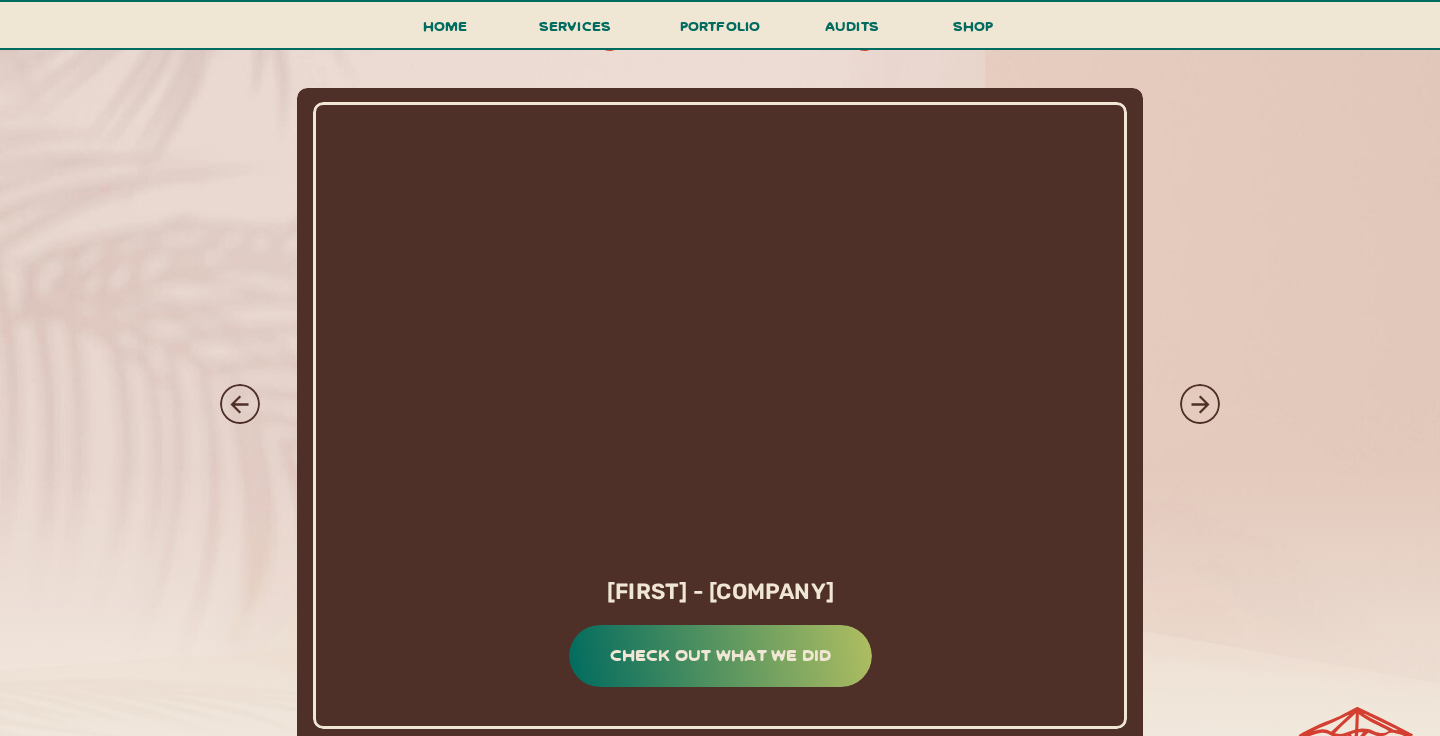click at bounding box center (1200, 404) 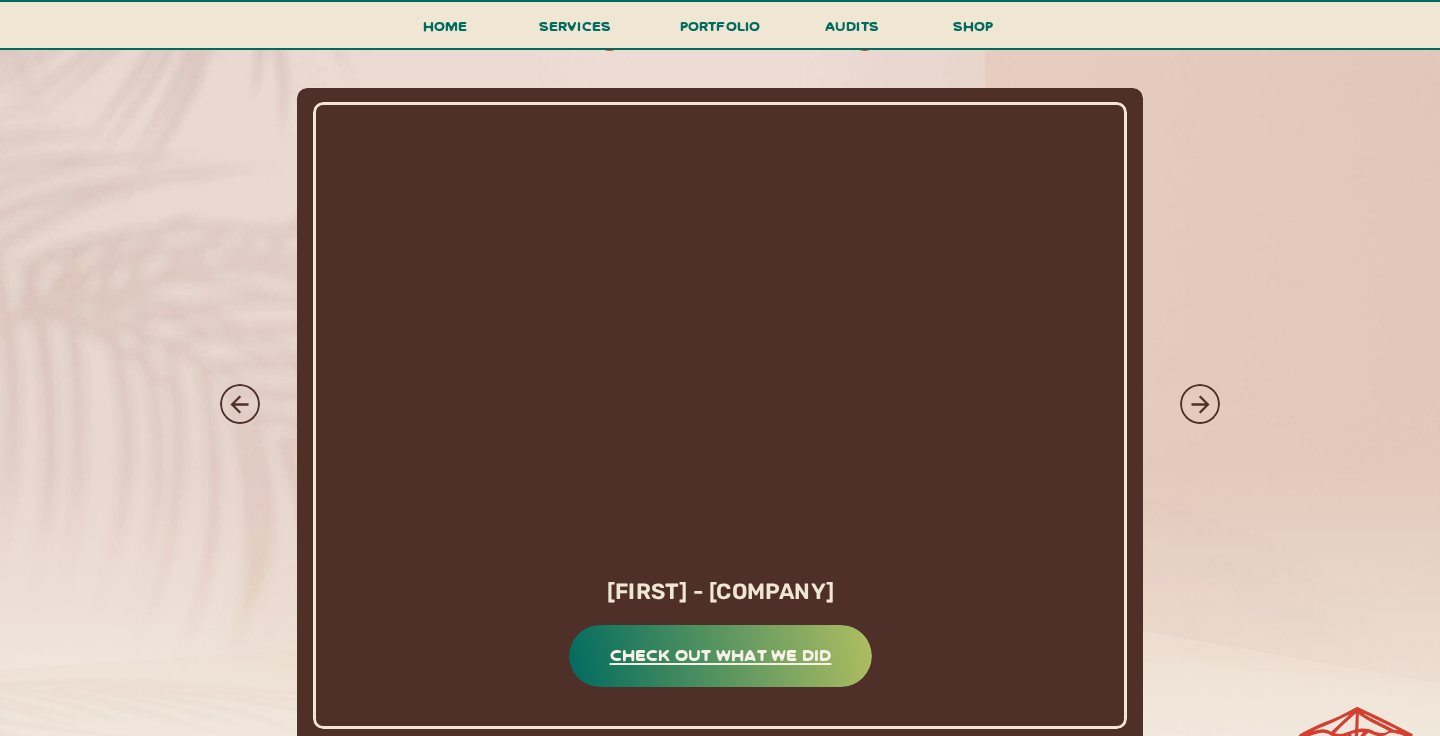click on "check out what we did" at bounding box center (720, 654) 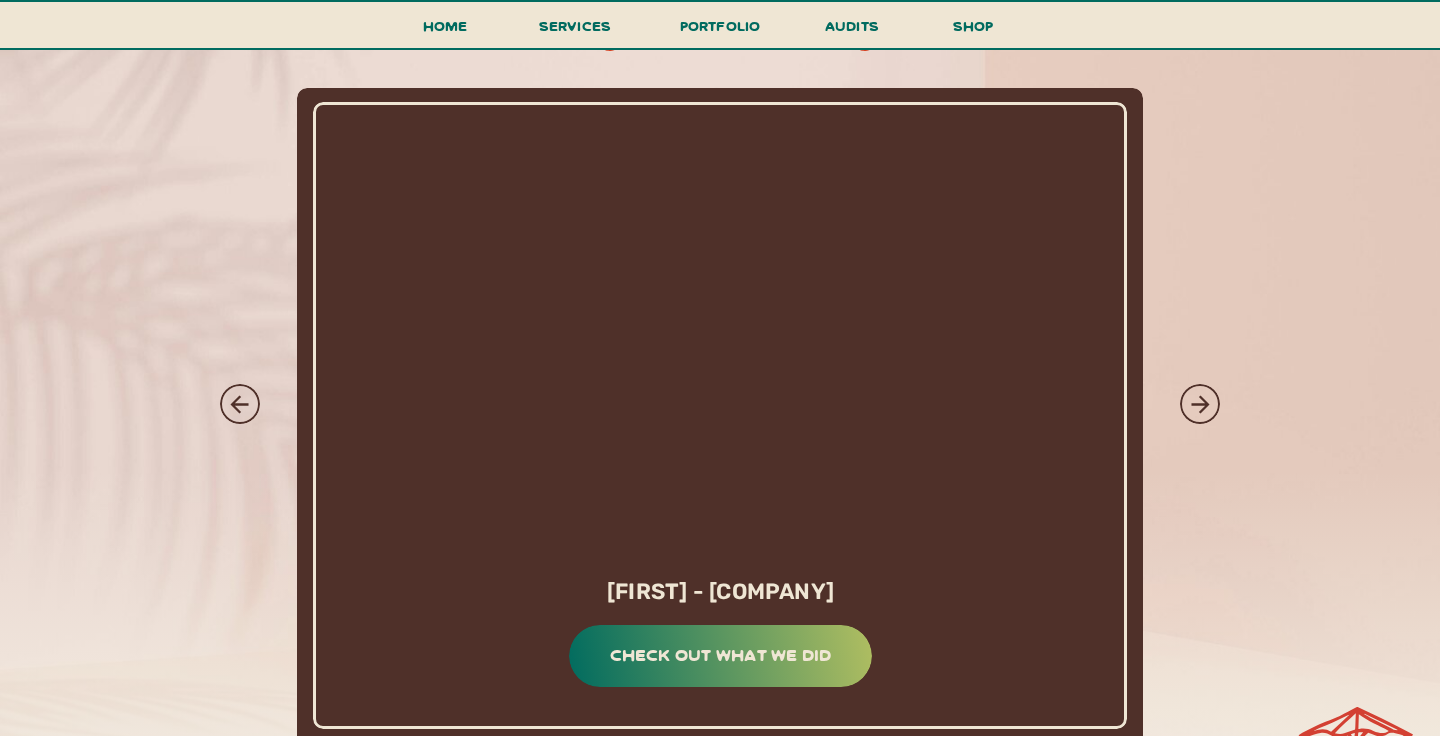 drag, startPoint x: 652, startPoint y: 590, endPoint x: 918, endPoint y: 596, distance: 266.06766 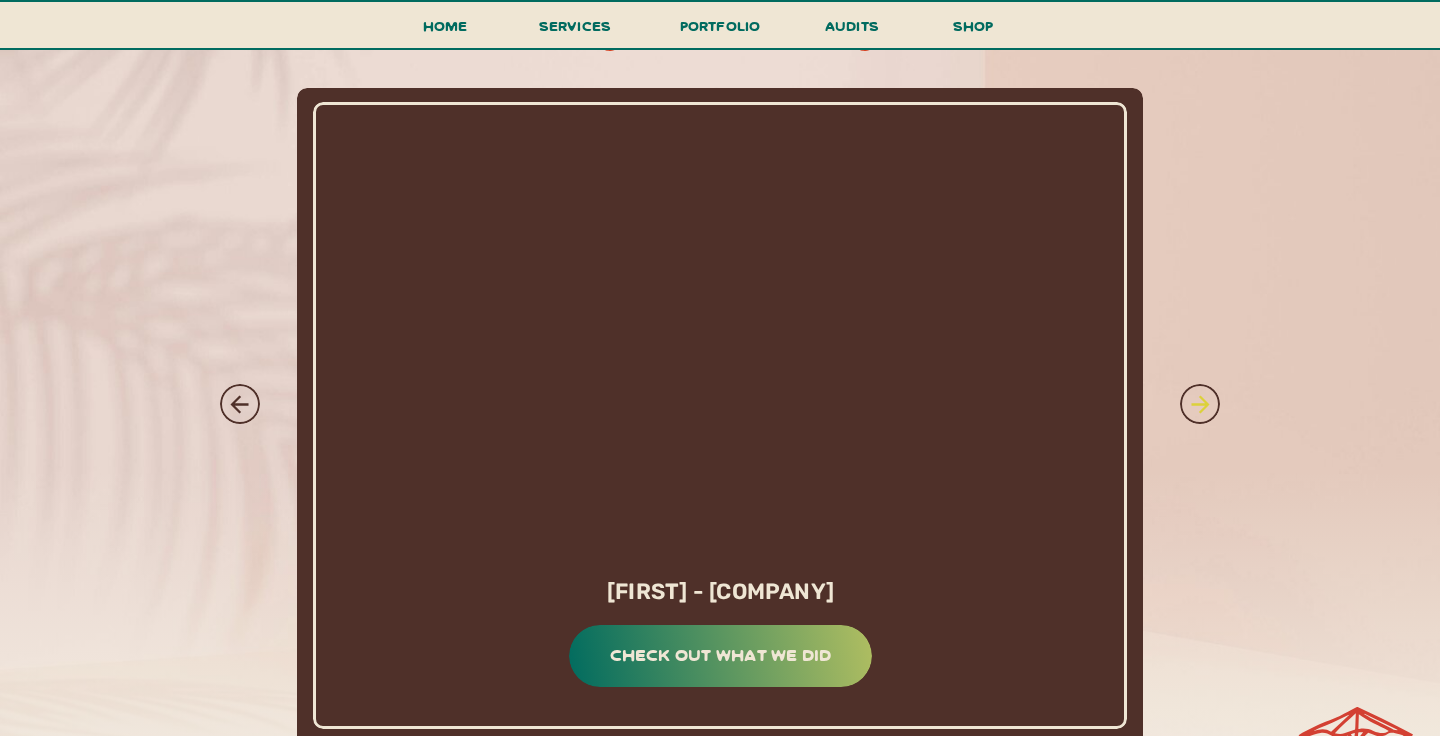 click 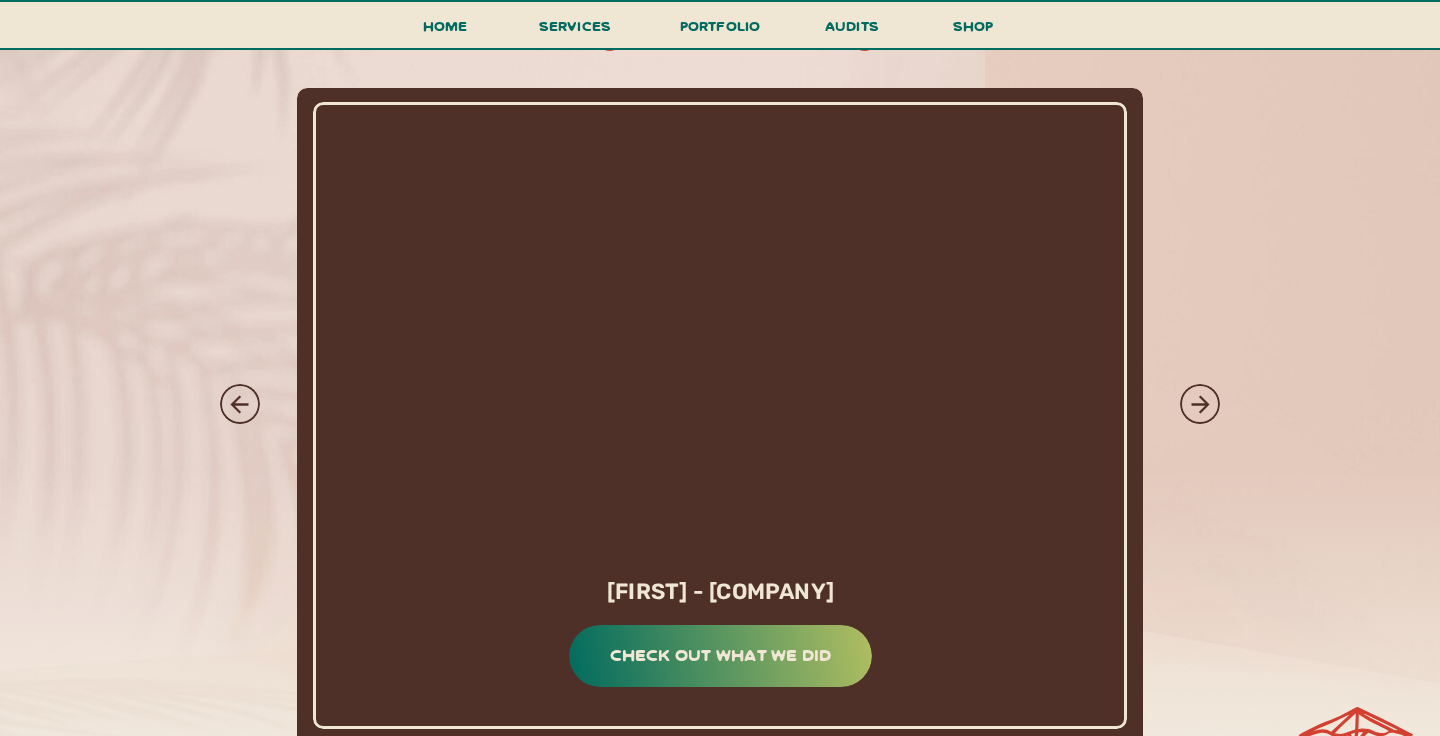 drag, startPoint x: 890, startPoint y: 594, endPoint x: 674, endPoint y: 602, distance: 216.1481 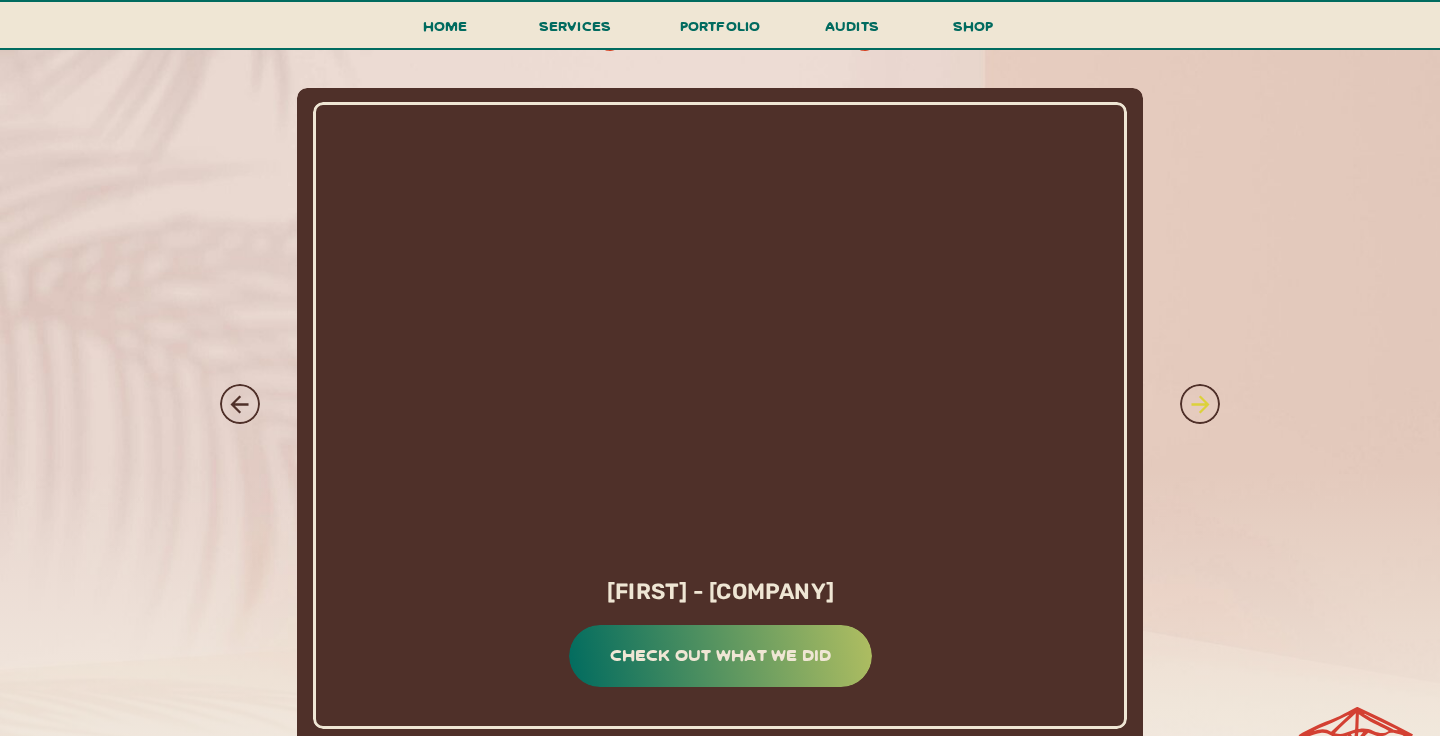 click 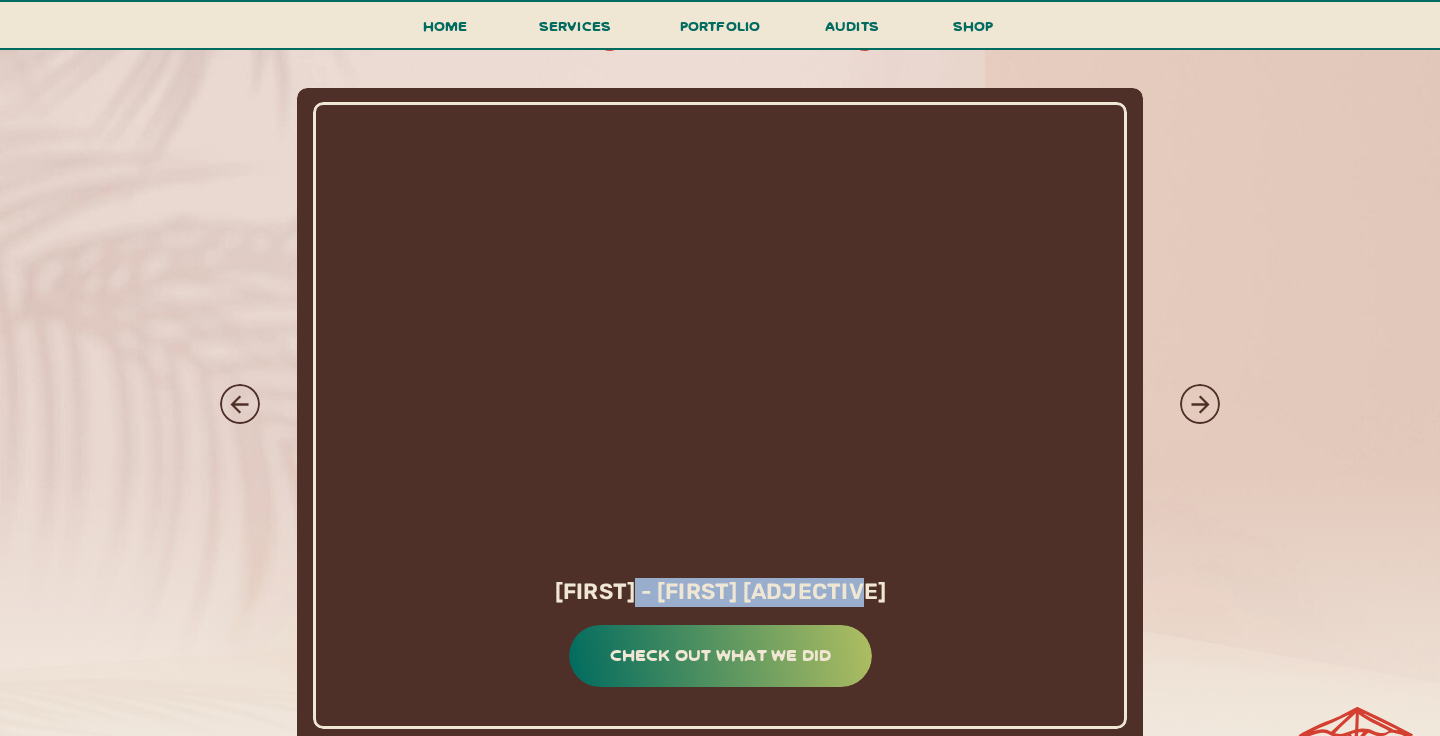 drag, startPoint x: 633, startPoint y: 591, endPoint x: 893, endPoint y: 594, distance: 260.0173 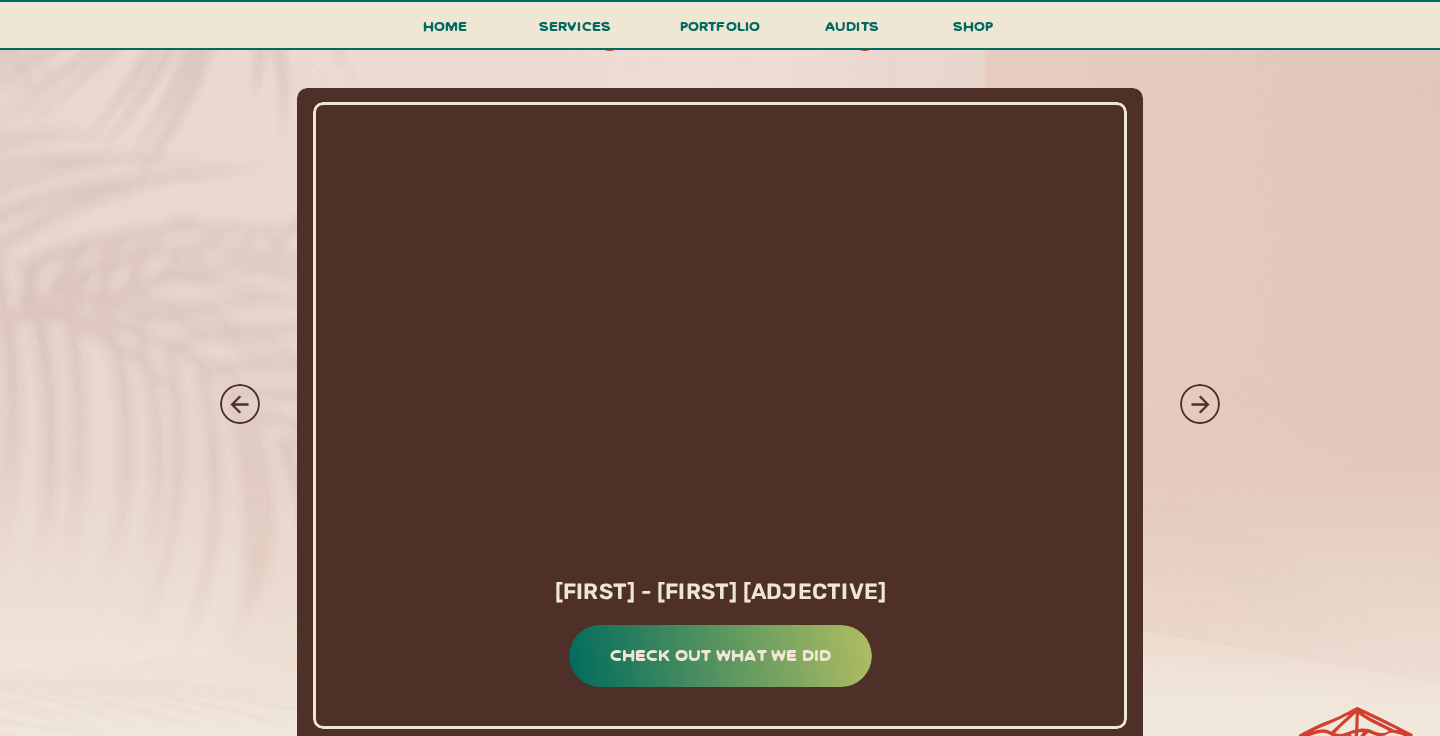 click at bounding box center (720, 415) 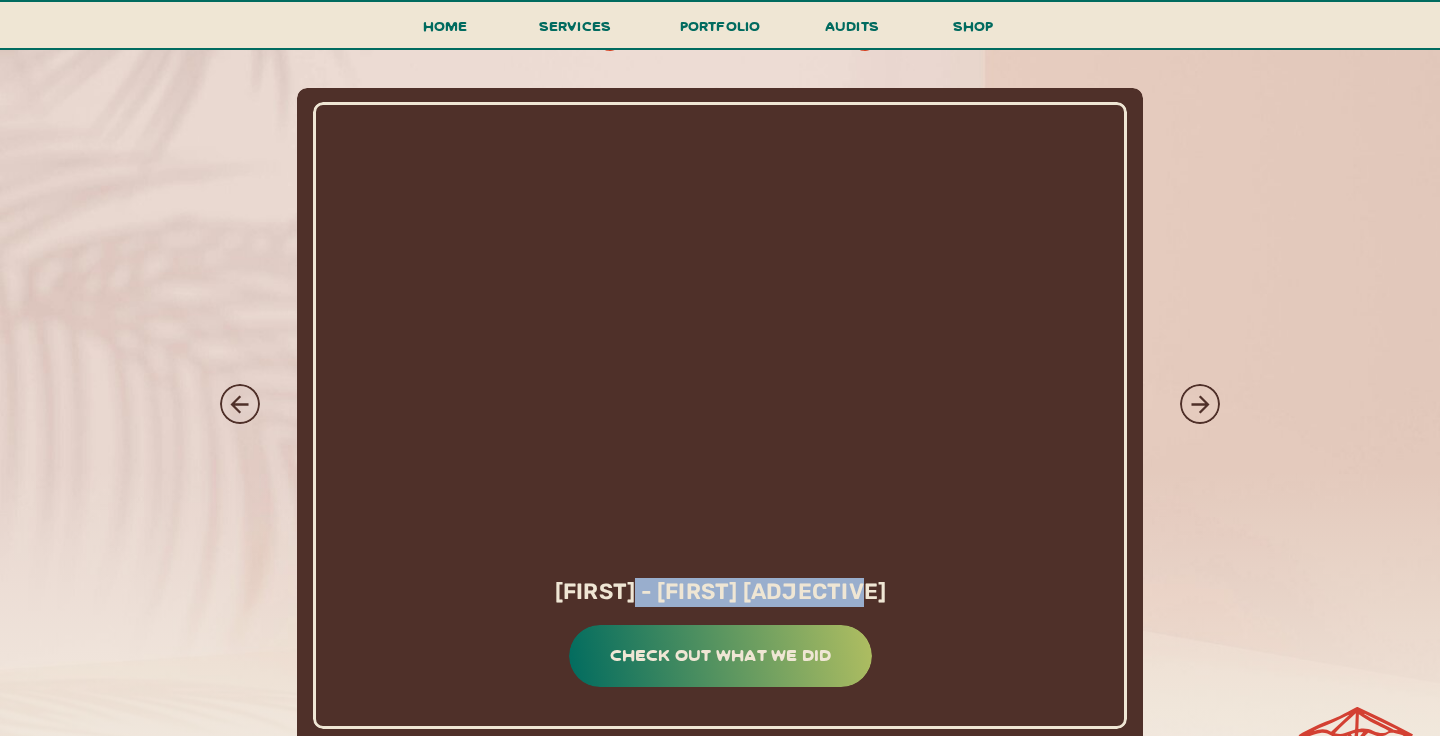 drag, startPoint x: 635, startPoint y: 591, endPoint x: 907, endPoint y: 601, distance: 272.18375 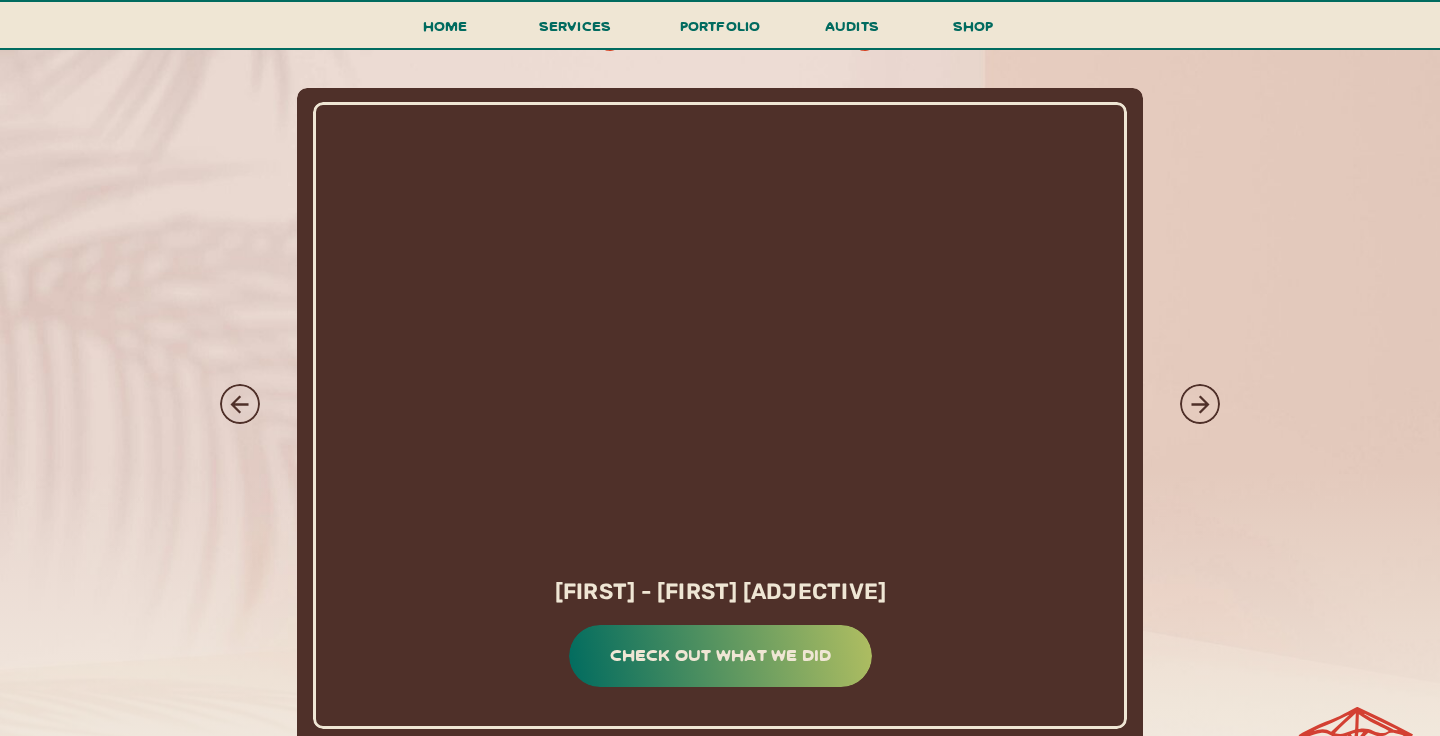 click at bounding box center (720, 415) 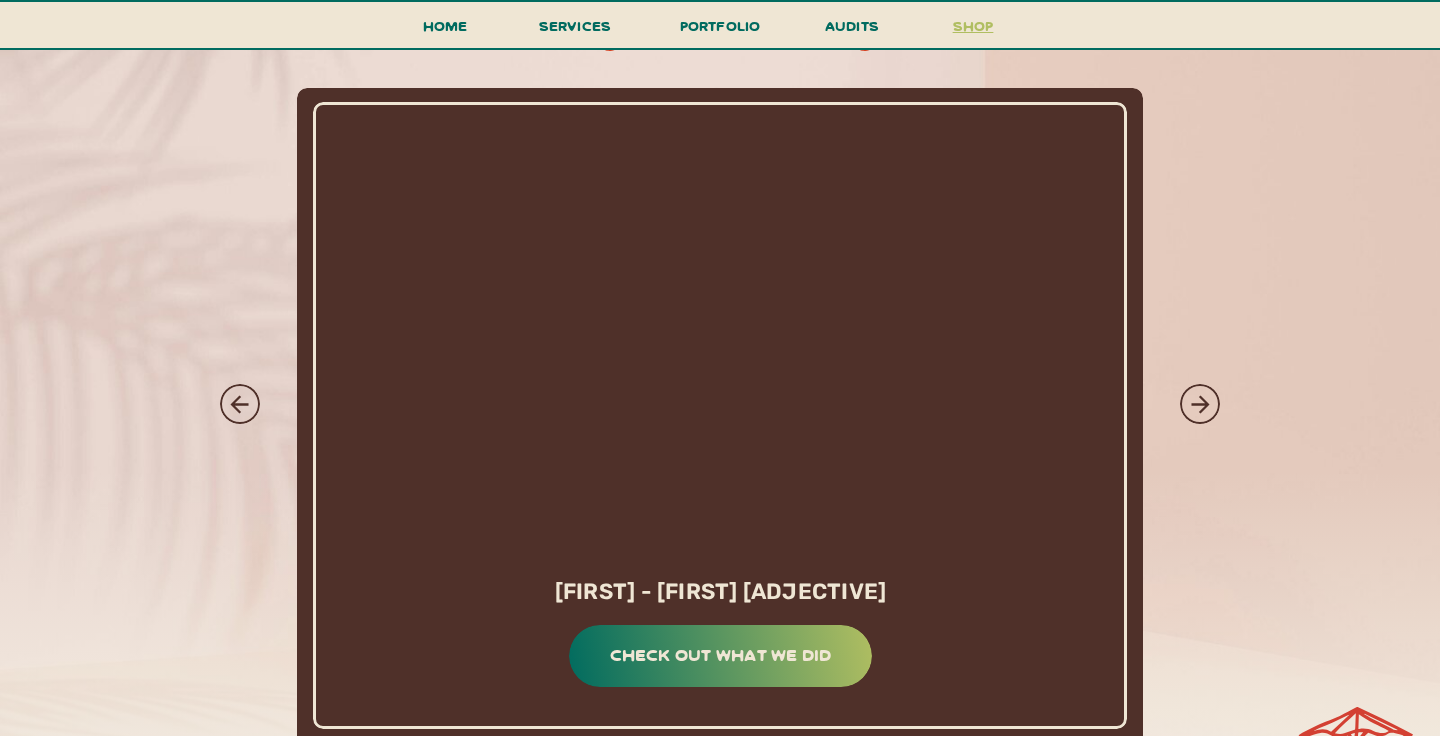 click on "shop" at bounding box center (973, 30) 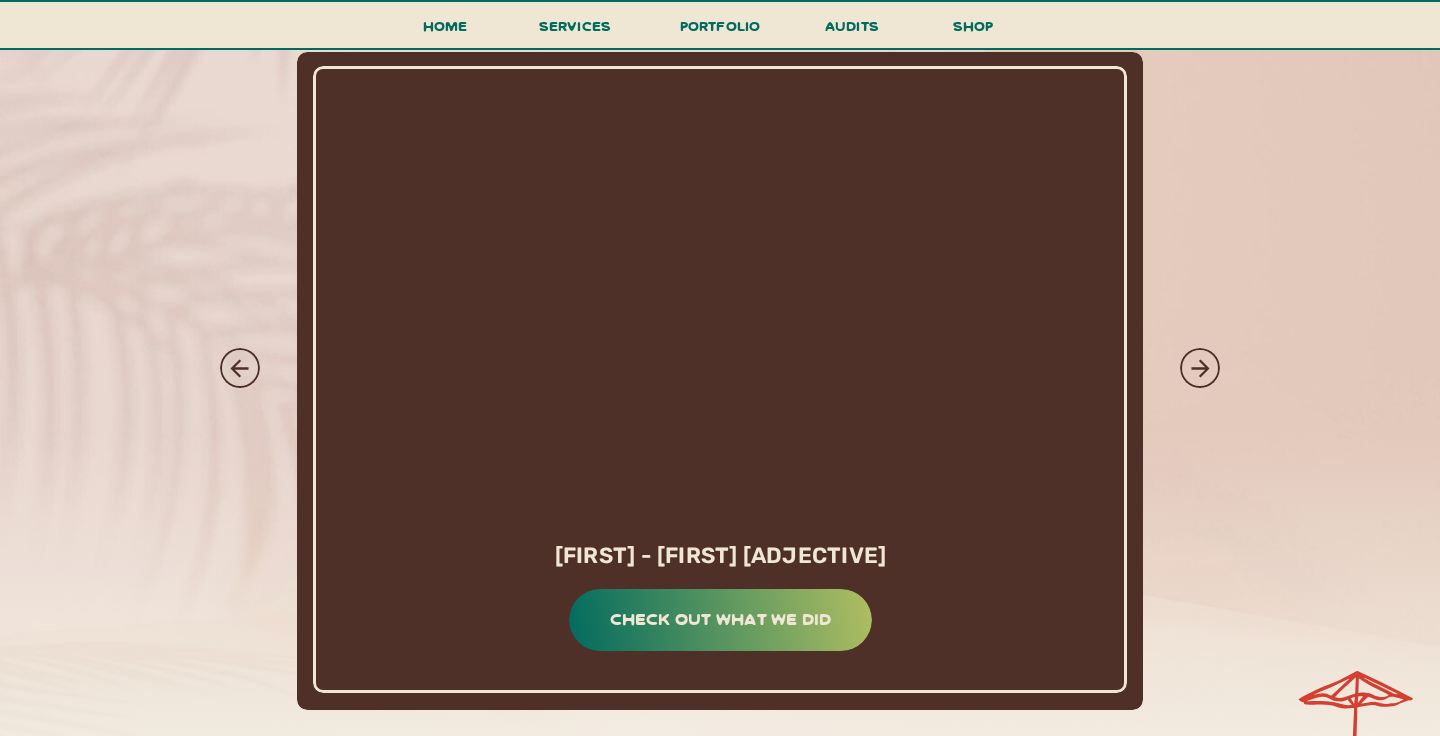 scroll, scrollTop: 9396, scrollLeft: 0, axis: vertical 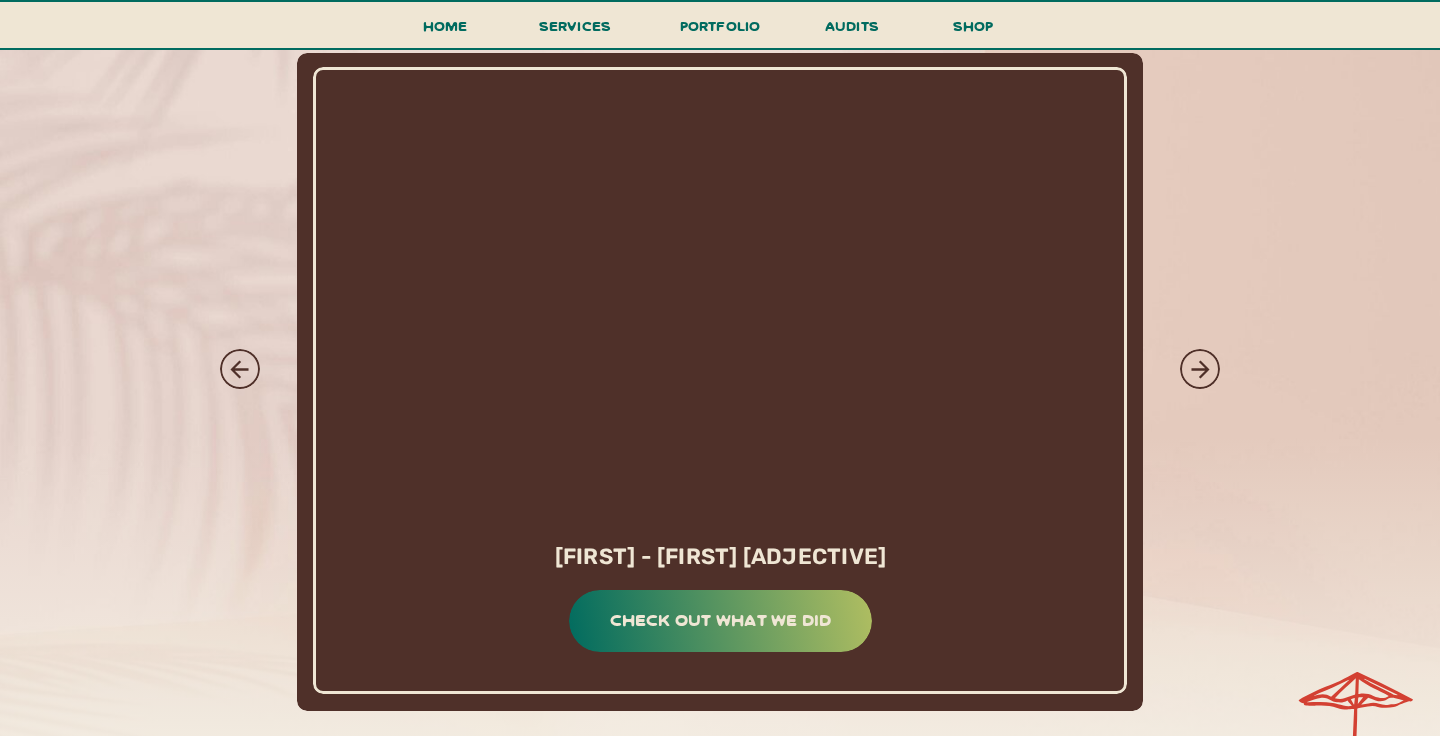 click at bounding box center (720, 380) 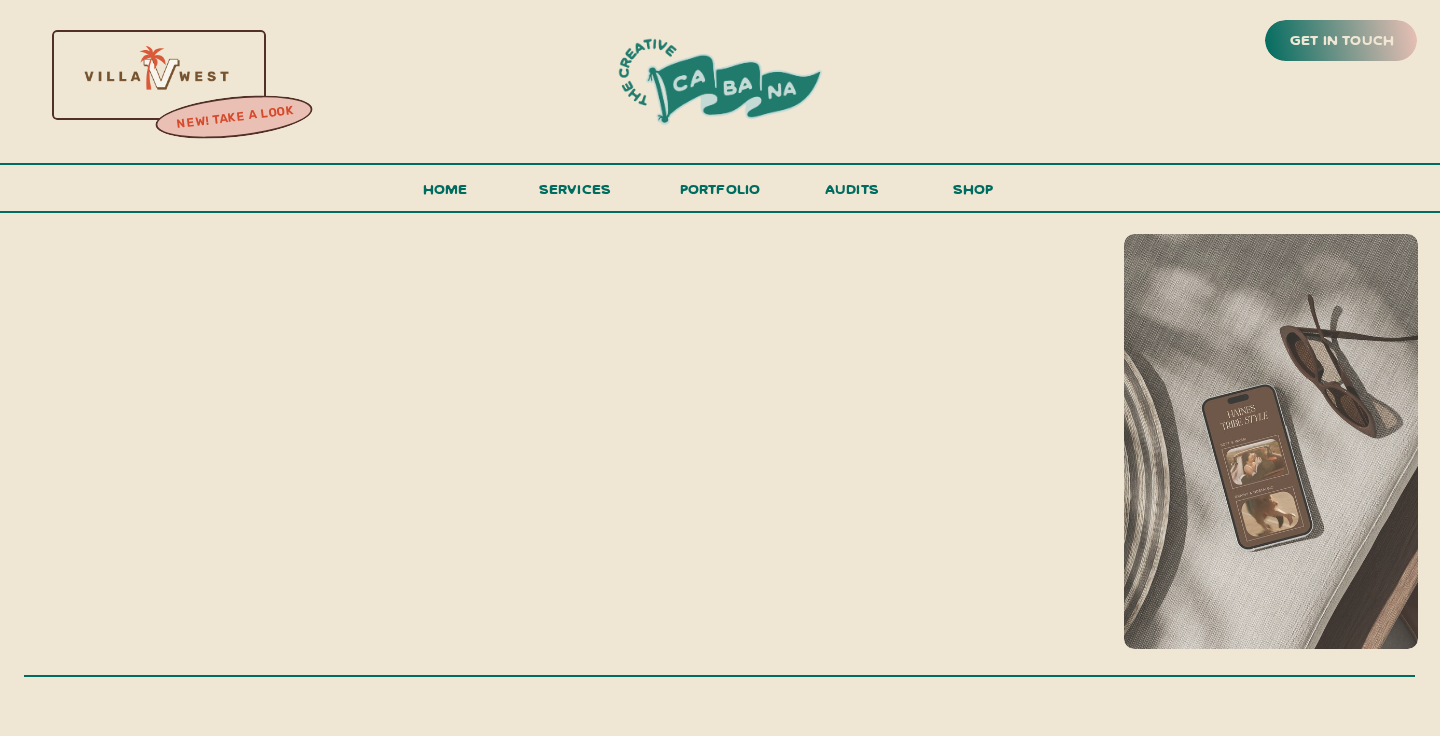 scroll, scrollTop: 0, scrollLeft: 0, axis: both 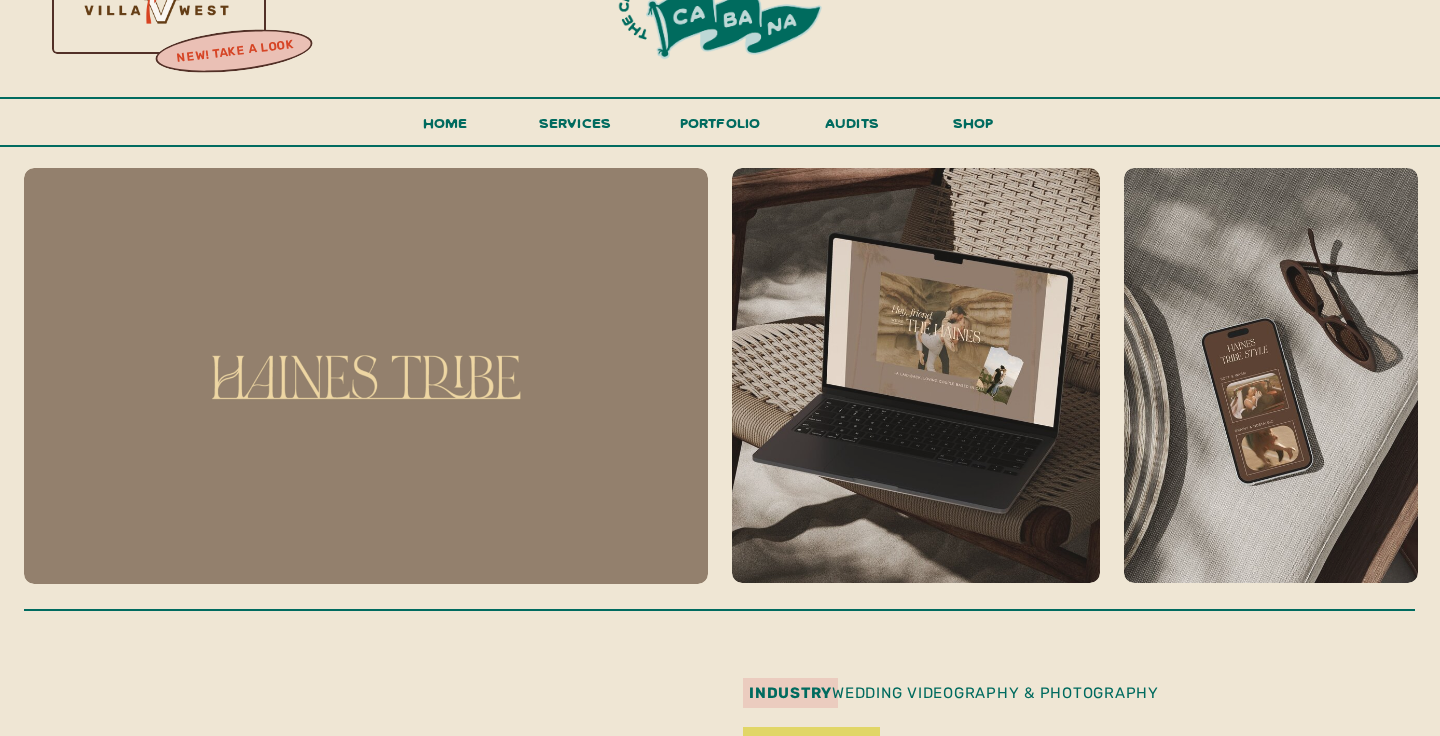 click at bounding box center (366, 376) 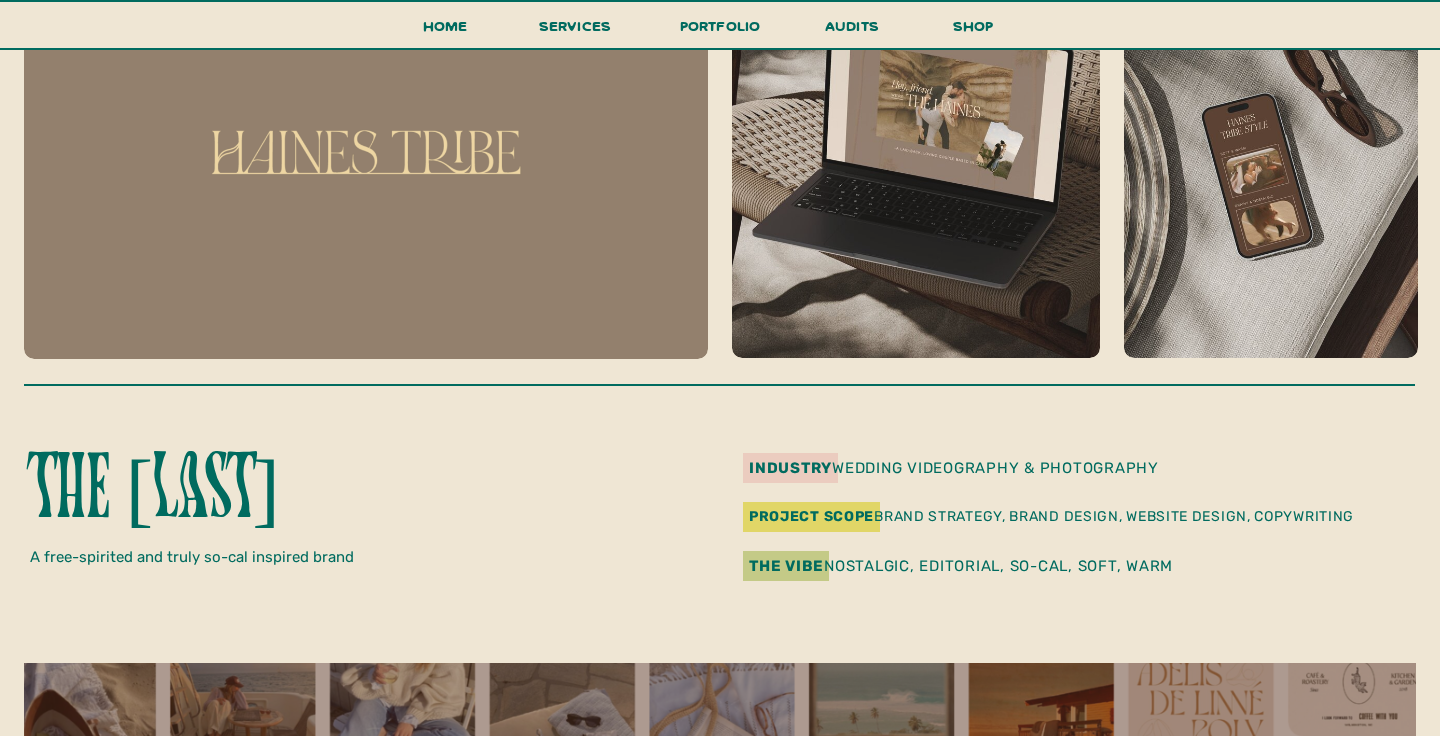 scroll, scrollTop: 0, scrollLeft: 0, axis: both 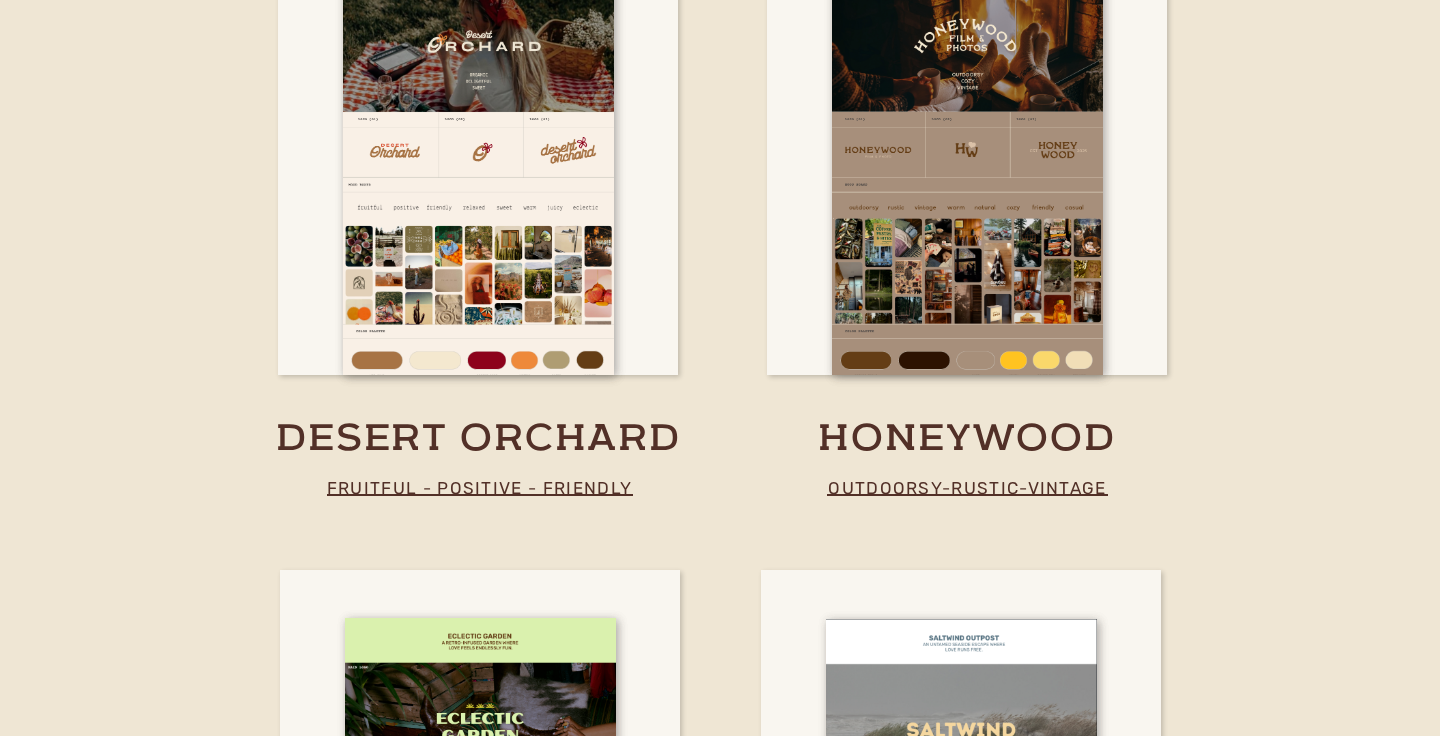 click on "nav by Creative Cabana
Brand Kits
Website Templates
Copy Guide
WHOISMATT
Bundle Deal
Site Add-Ons
$35 or Less
Our Studio
Brand Kits, website templates, and Copy Guide for wedding photographers and videographers Complete rebrand we're your one-stop template shop for your  brand kits website templates copy guide
Give your brand the VIP treatment • Give your brand the VIP treatment • Give your brand the VIP treatment • Give your brand the VIP treatment • Give your brand the VIP treatment • Give your brand the VIP treatment • Give your brand the VIP treatment • Give your brand the VIP treatment • Give your brand the VIP treatment • Give your brand the VIP treatment • Give your brand the VIP treatment • Give your brand the VIP treatment • Give your brand the VIP treatment • Give your brand the VIP treatment • Give your brand the VIP treatment • Give your brand the VIP treatment •
stand out Designed to ." at bounding box center [720, 3381] 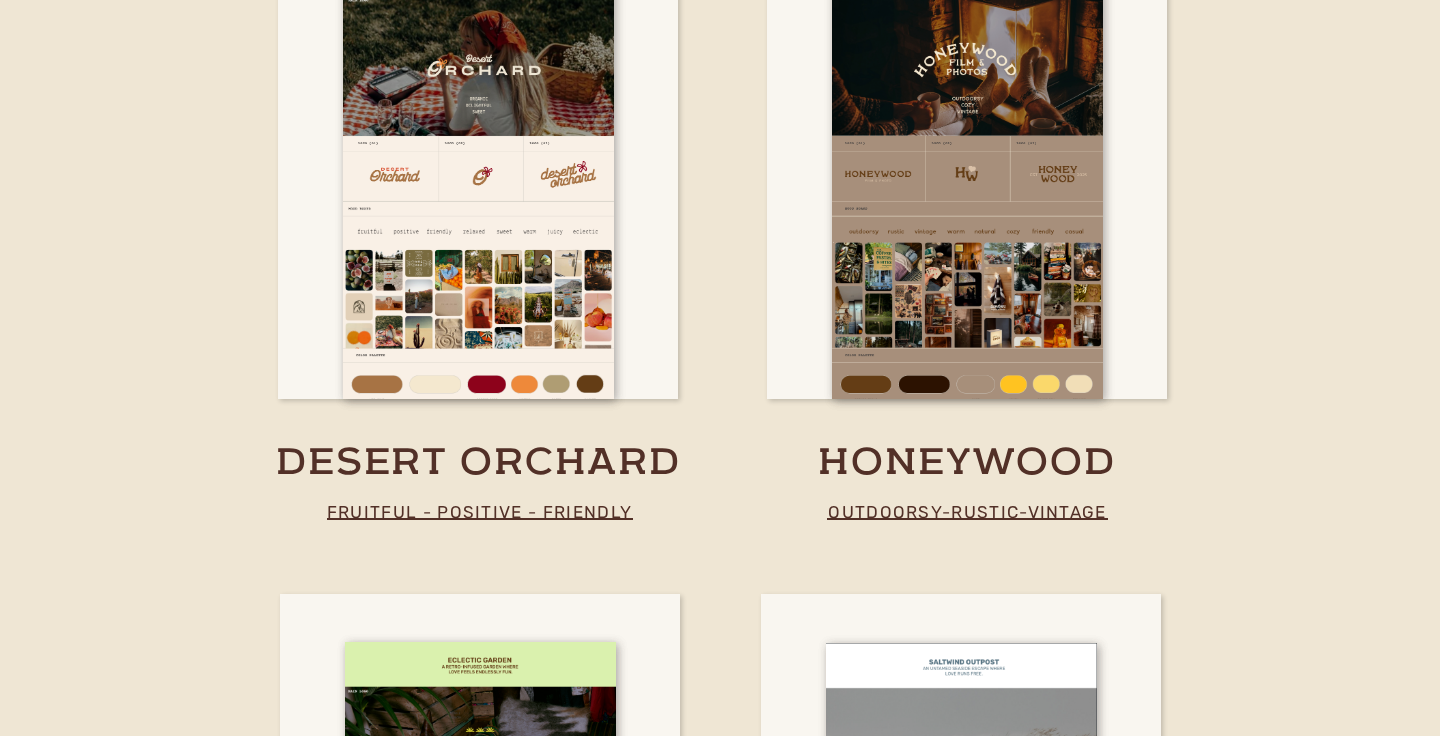 scroll, scrollTop: 4876, scrollLeft: 0, axis: vertical 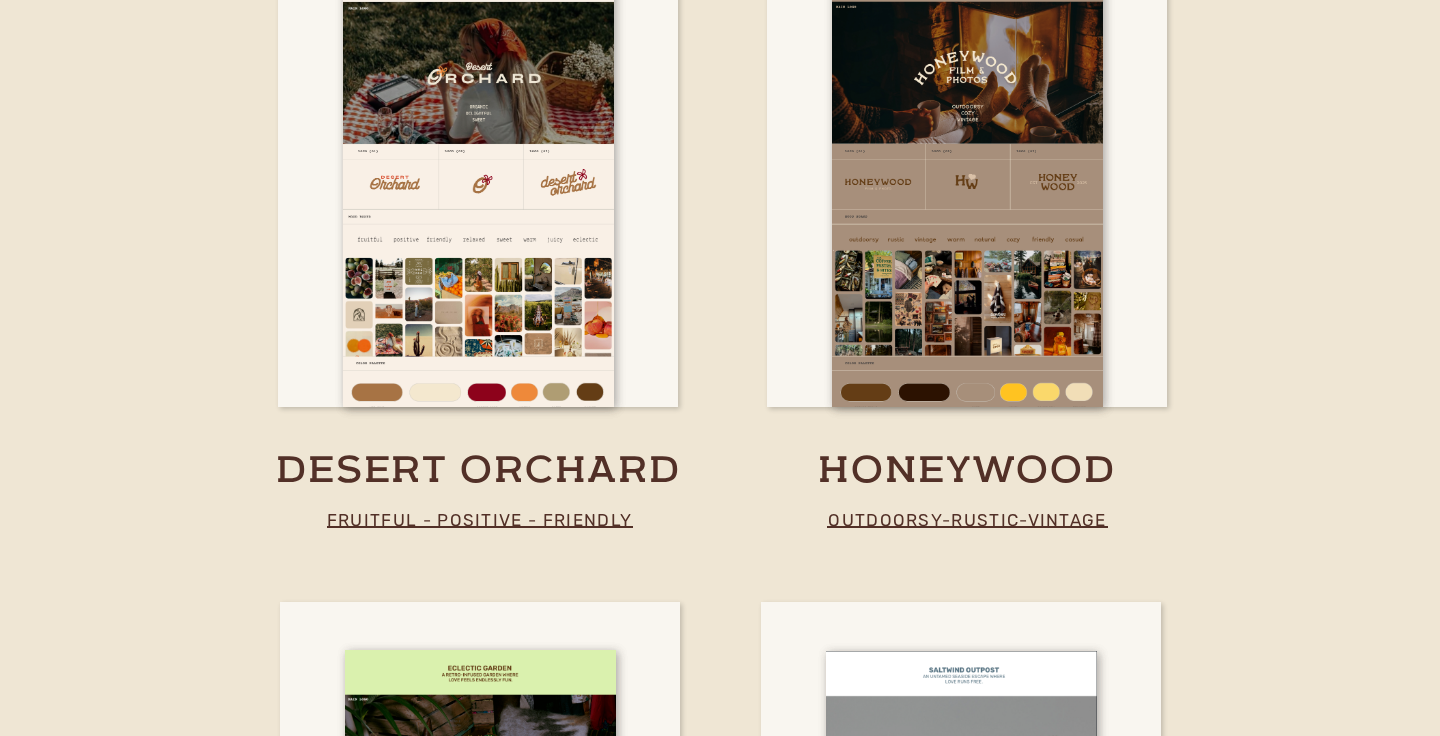 click on "nav by Creative Cabana
Brand Kits
Website Templates
Copy Guide
WHOISMATT
Bundle Deal
Site Add-Ons
$35 or Less
Our Studio
Brand Kits, website templates, and Copy Guide for wedding photographers and videographers Complete rebrand we're your one-stop template shop for your  brand kits website templates copy guide
Give your brand the VIP treatment • Give your brand the VIP treatment • Give your brand the VIP treatment • Give your brand the VIP treatment • Give your brand the VIP treatment • Give your brand the VIP treatment • Give your brand the VIP treatment • Give your brand the VIP treatment • Give your brand the VIP treatment • Give your brand the VIP treatment • Give your brand the VIP treatment • Give your brand the VIP treatment • Give your brand the VIP treatment • Give your brand the VIP treatment • Give your brand the VIP treatment • Give your brand the VIP treatment •
stand out Designed to ." at bounding box center (720, 3413) 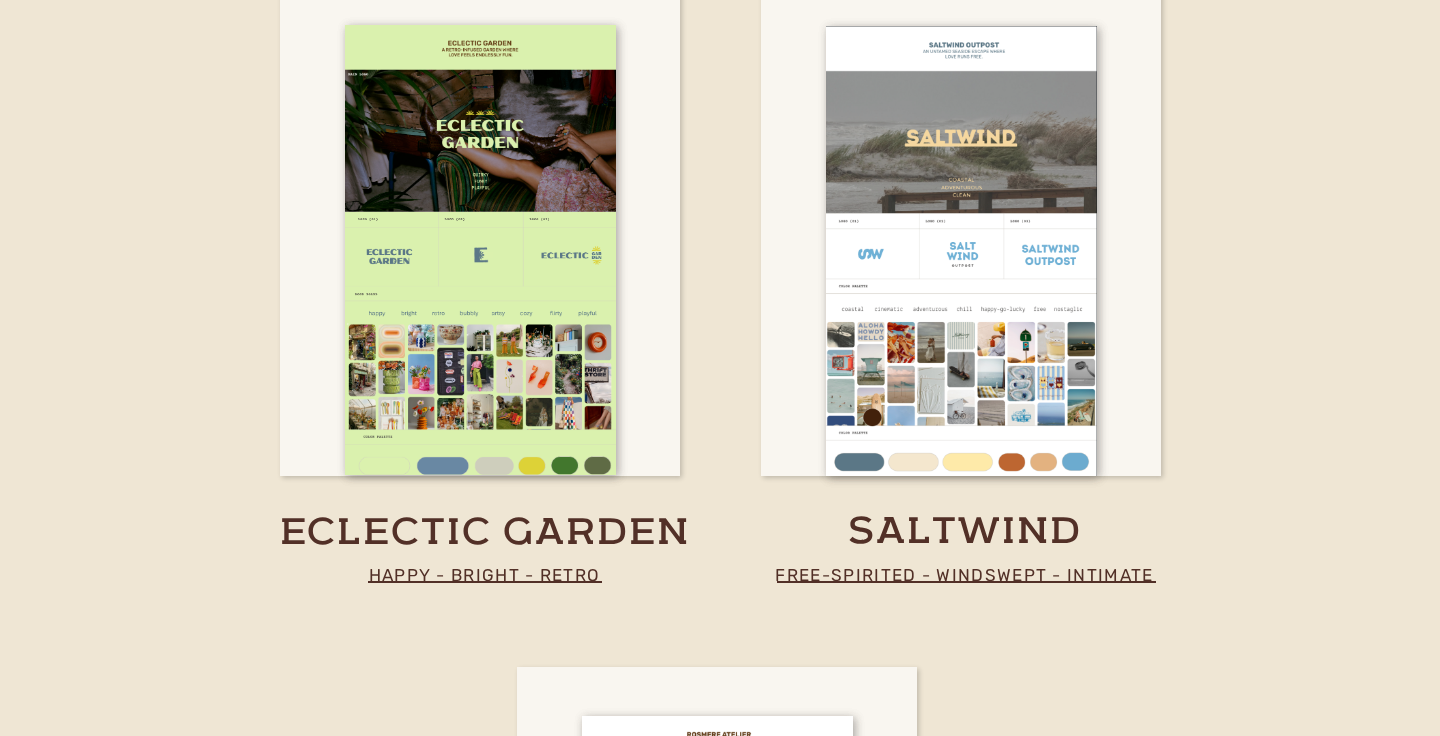 scroll, scrollTop: 5528, scrollLeft: 0, axis: vertical 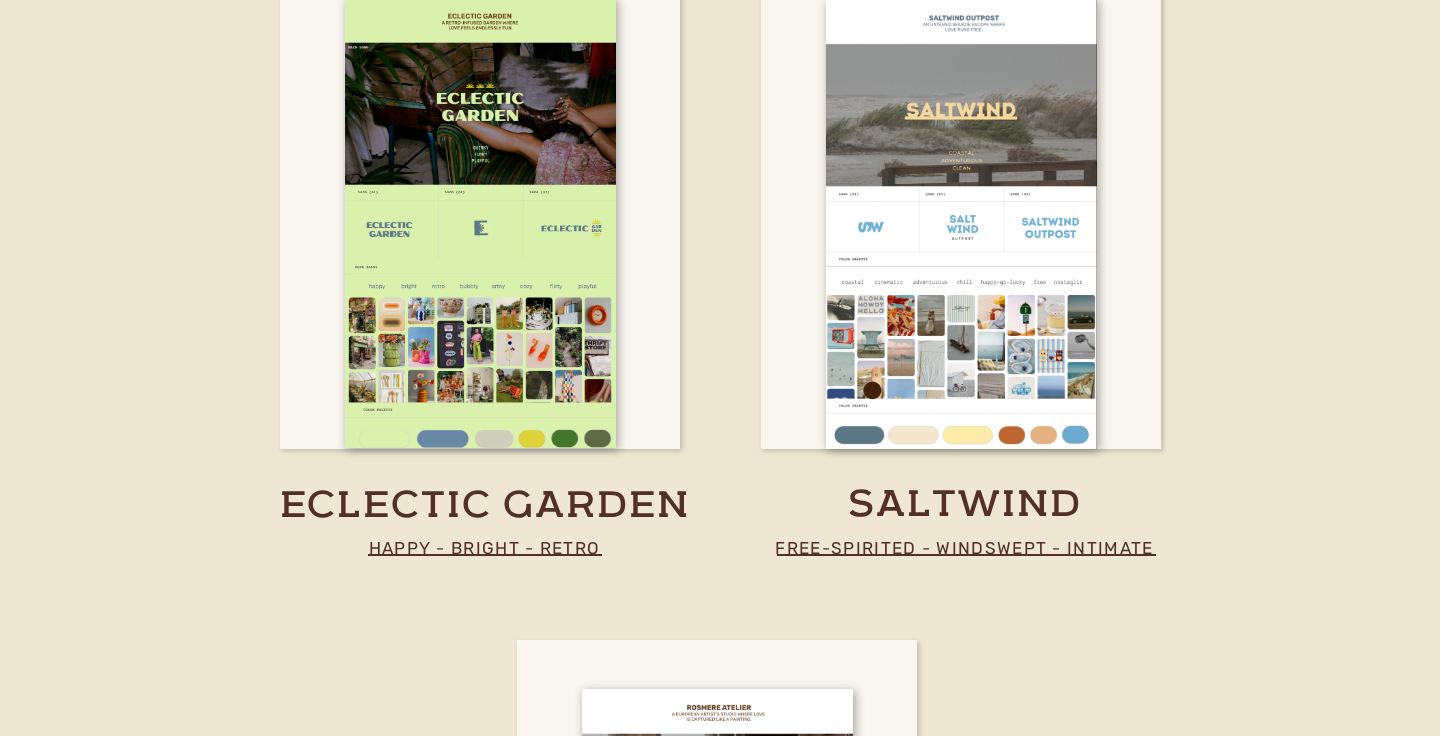 click on "nav by Creative Cabana
Brand Kits
Website Templates
Copy Guide
WHOISMATT
Bundle Deal
Site Add-Ons
$35 or Less
Our Studio
Brand Kits, website templates, and Copy Guide for wedding photographers and videographers Complete rebrand we're your one-stop template shop for your  brand kits website templates copy guide
Give your brand the VIP treatment • Give your brand the VIP treatment • Give your brand the VIP treatment • Give your brand the VIP treatment • Give your brand the VIP treatment • Give your brand the VIP treatment • Give your brand the VIP treatment • Give your brand the VIP treatment • Give your brand the VIP treatment • Give your brand the VIP treatment • Give your brand the VIP treatment • Give your brand the VIP treatment • Give your brand the VIP treatment • Give your brand the VIP treatment • Give your brand the VIP treatment • Give your brand the VIP treatment •
stand out Designed to ." at bounding box center (720, 2761) 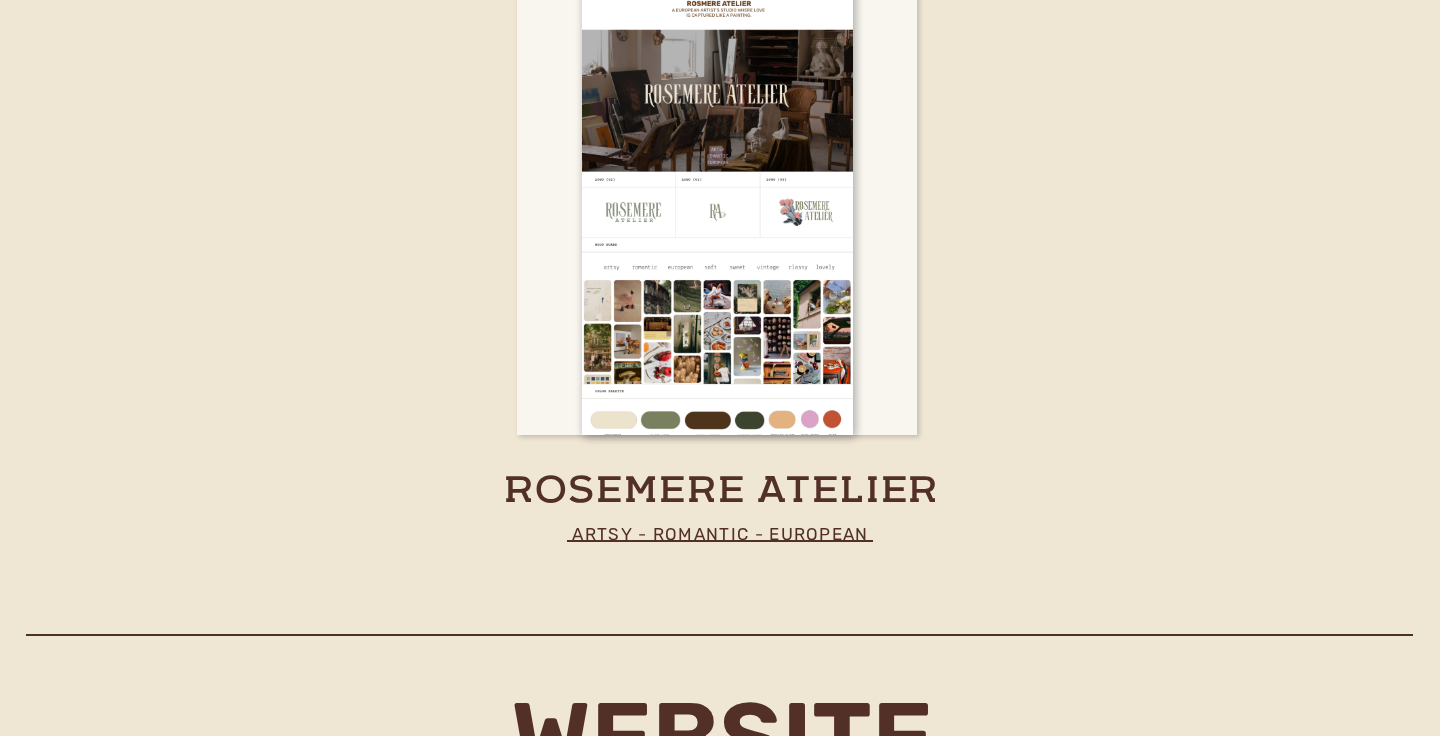 scroll, scrollTop: 6263, scrollLeft: 0, axis: vertical 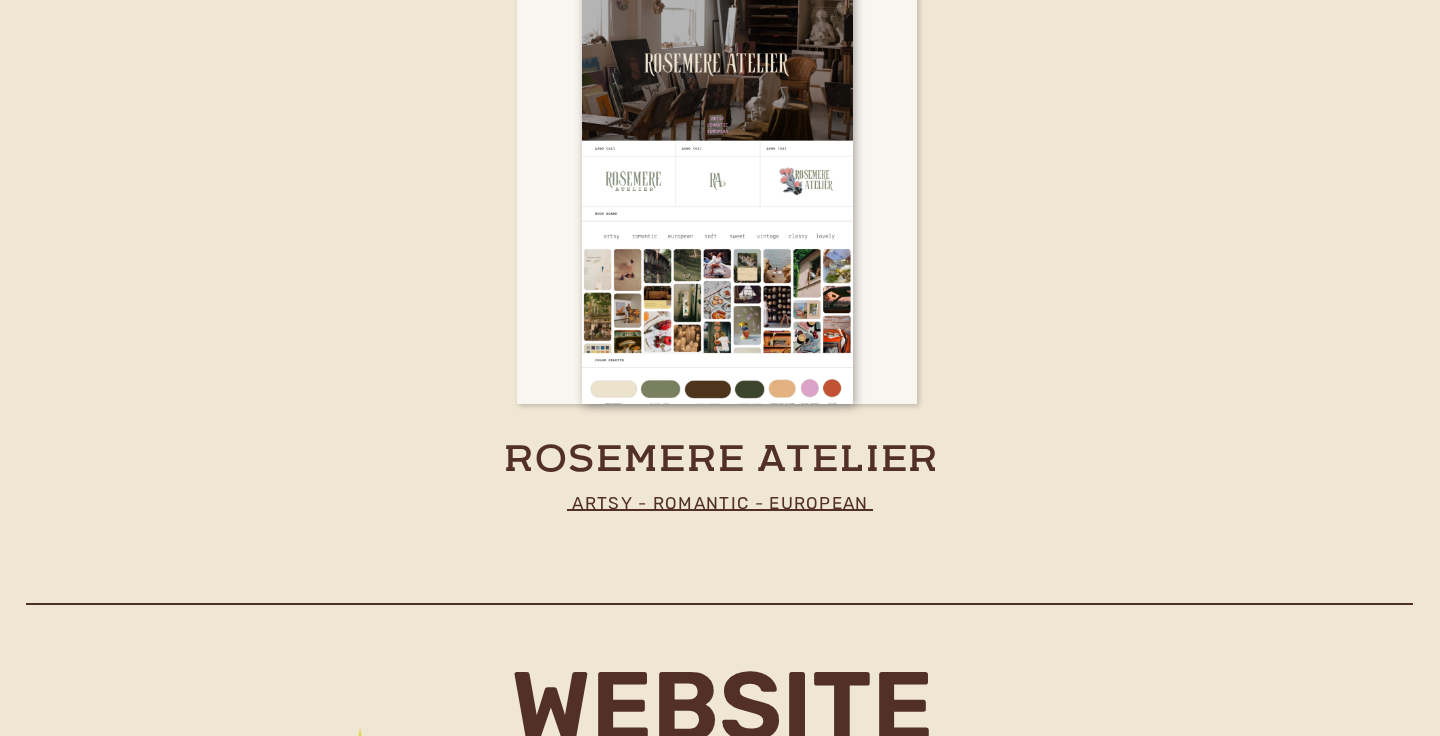 click on "nav by Creative Cabana
Brand Kits
Website Templates
Copy Guide
WHOISMATT
Bundle Deal
Site Add-Ons
$35 or Less
Our Studio
Brand Kits, website templates, and Copy Guide for wedding photographers and videographers Complete rebrand we're your one-stop template shop for your  brand kits website templates copy guide
Give your brand the VIP treatment • Give your brand the VIP treatment • Give your brand the VIP treatment • Give your brand the VIP treatment • Give your brand the VIP treatment • Give your brand the VIP treatment • Give your brand the VIP treatment • Give your brand the VIP treatment • Give your brand the VIP treatment • Give your brand the VIP treatment • Give your brand the VIP treatment • Give your brand the VIP treatment • Give your brand the VIP treatment • Give your brand the VIP treatment • Give your brand the VIP treatment • Give your brand the VIP treatment •
stand out Designed to ." at bounding box center [720, 2026] 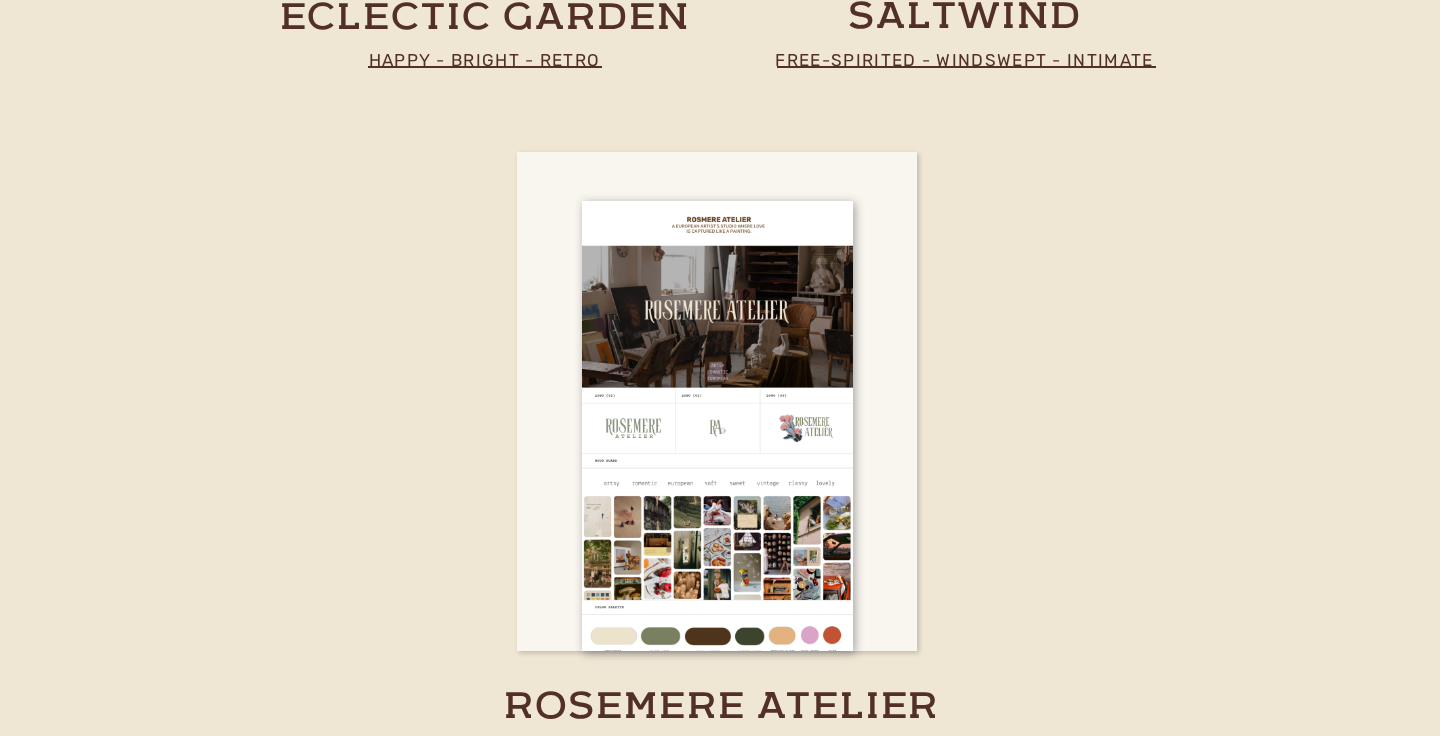 scroll, scrollTop: 6059, scrollLeft: 0, axis: vertical 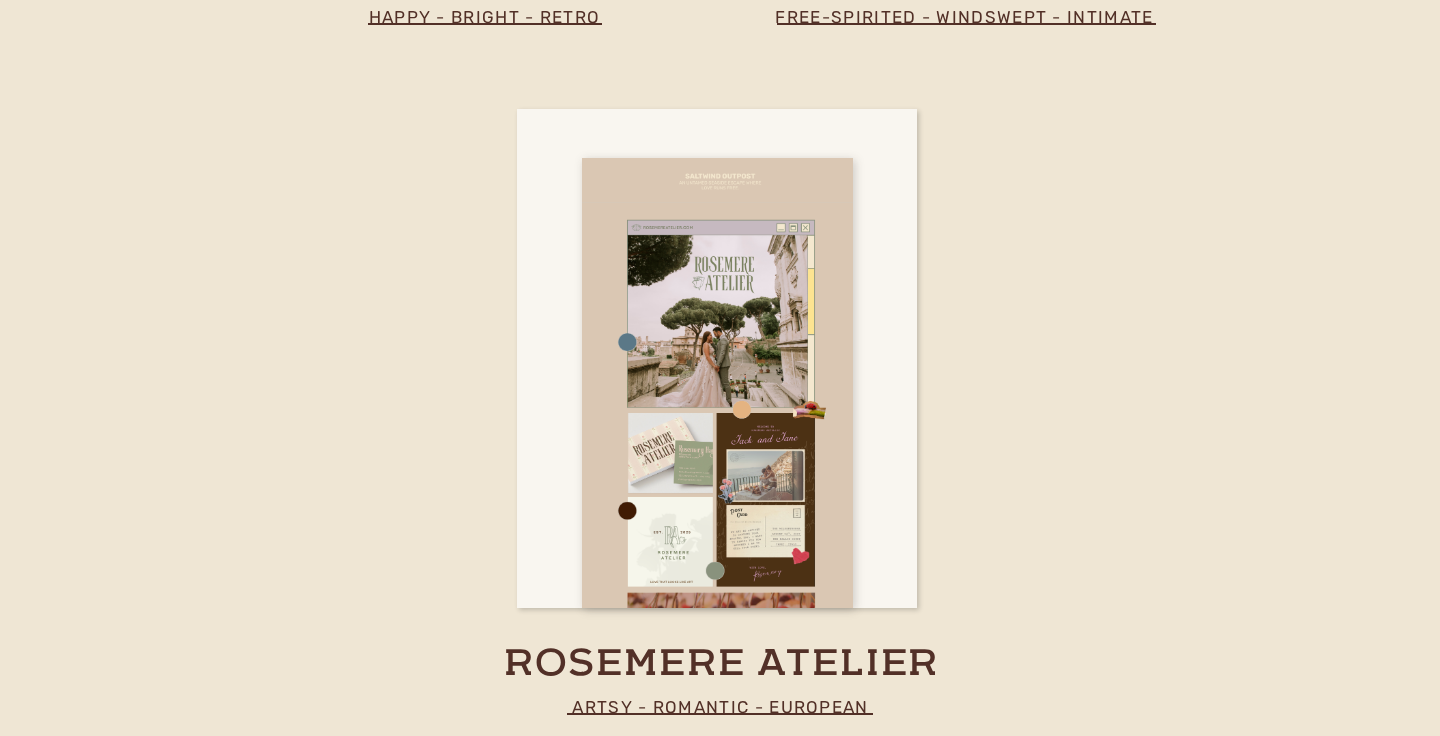 click at bounding box center [717, 383] 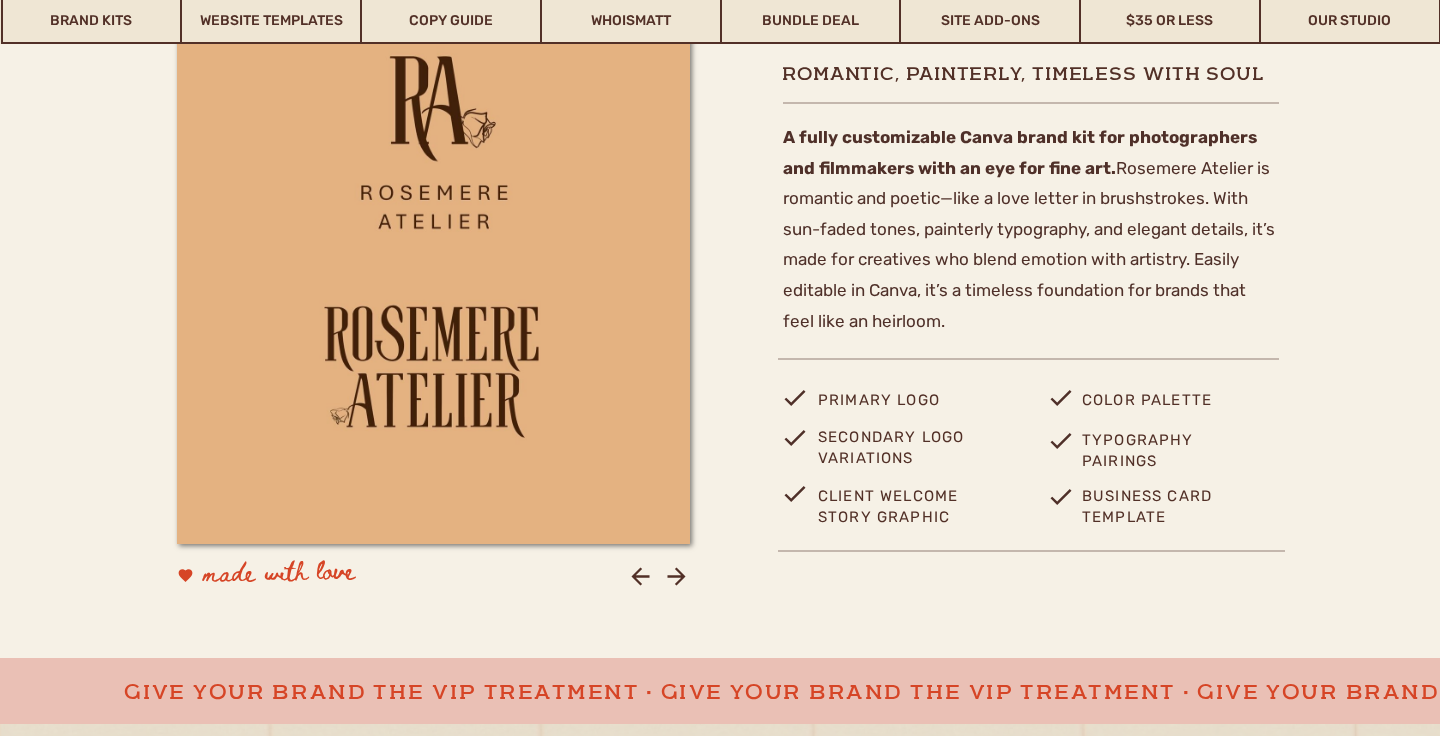 scroll, scrollTop: 0, scrollLeft: 0, axis: both 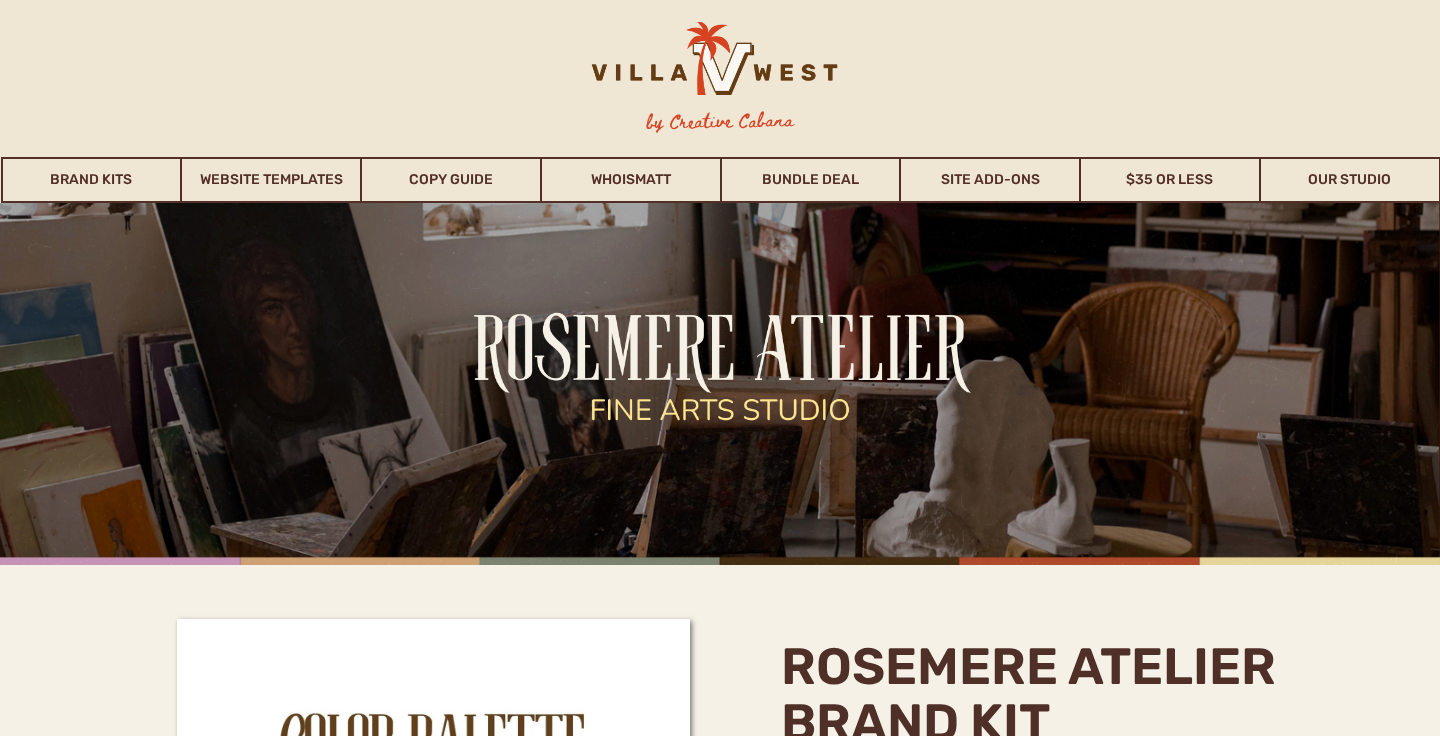 click at bounding box center [712, 68] 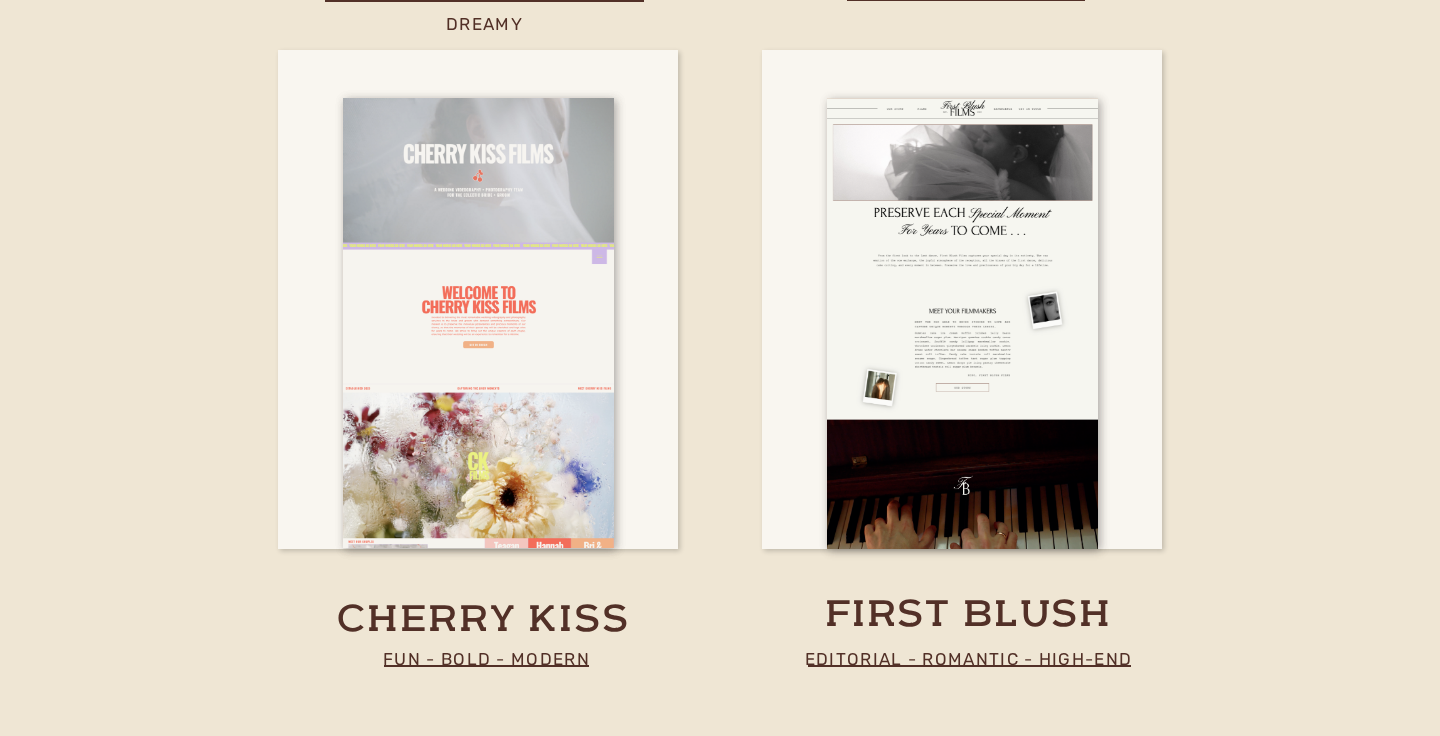 scroll, scrollTop: 8580, scrollLeft: 0, axis: vertical 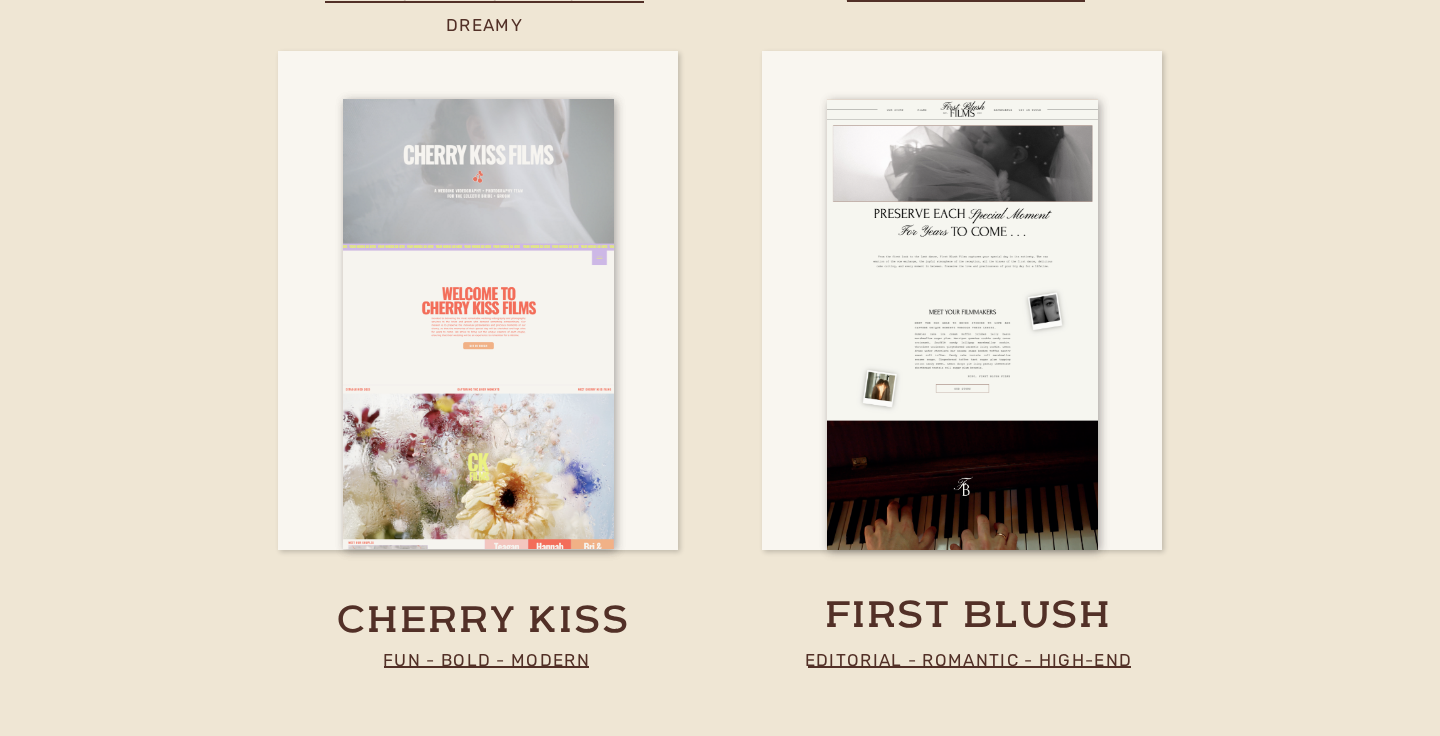 click on "nav by Creative Cabana
Brand Kits
Website Templates
Copy Guide
WHOISMATT
Bundle Deal
Site Add-Ons
$35 or Less
Our Studio
Brand Kits, website templates, and Copy Guide for wedding photographers and videographers Complete rebrand we're your one-stop template shop for your  brand kits website templates copy guide
Give your brand the VIP treatment • Give your brand the VIP treatment • Give your brand the VIP treatment • Give your brand the VIP treatment • Give your brand the VIP treatment • Give your brand the VIP treatment • Give your brand the VIP treatment • Give your brand the VIP treatment • Give your brand the VIP treatment • Give your brand the VIP treatment • Give your brand the VIP treatment • Give your brand the VIP treatment • Give your brand the VIP treatment • Give your brand the VIP treatment • Give your brand the VIP treatment • Give your brand the VIP treatment •
stand out Designed to ." at bounding box center (720, -291) 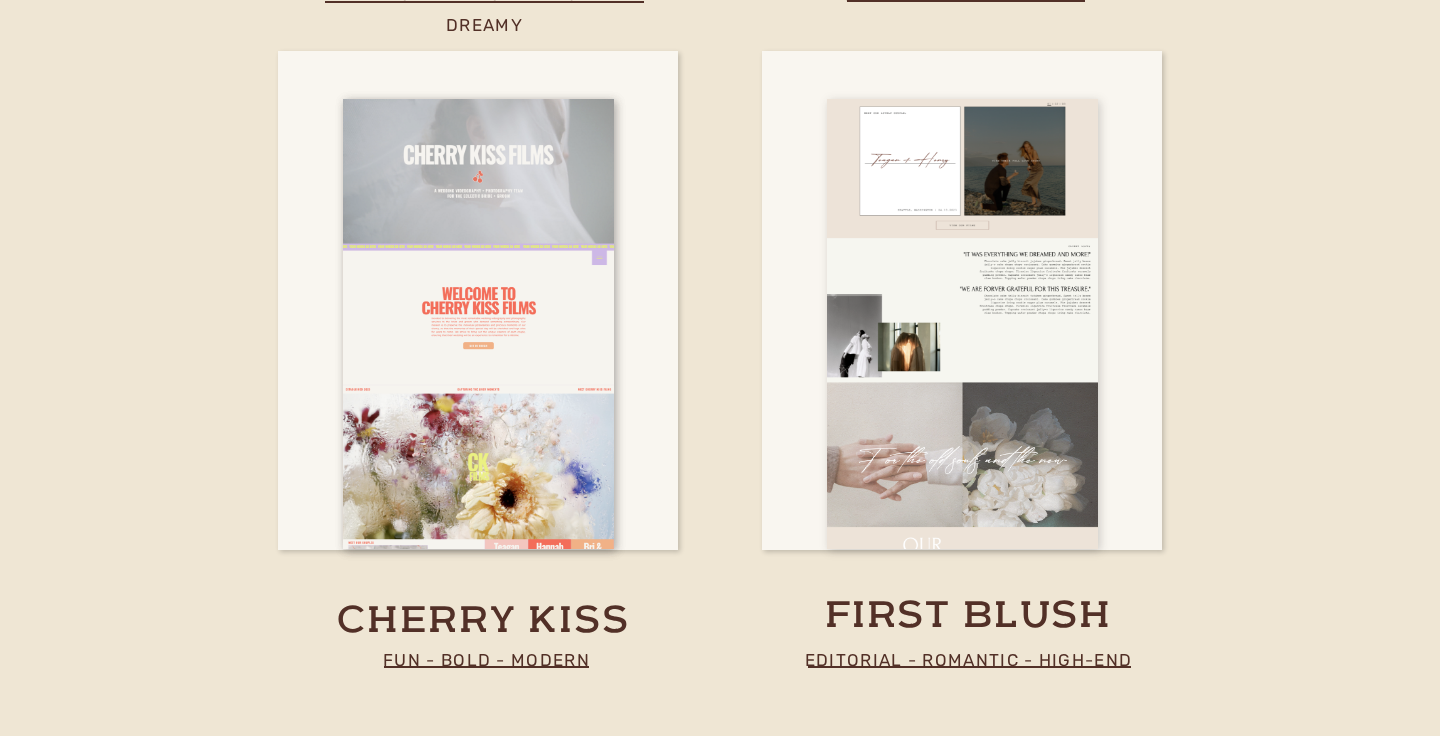 click at bounding box center (962, 325) 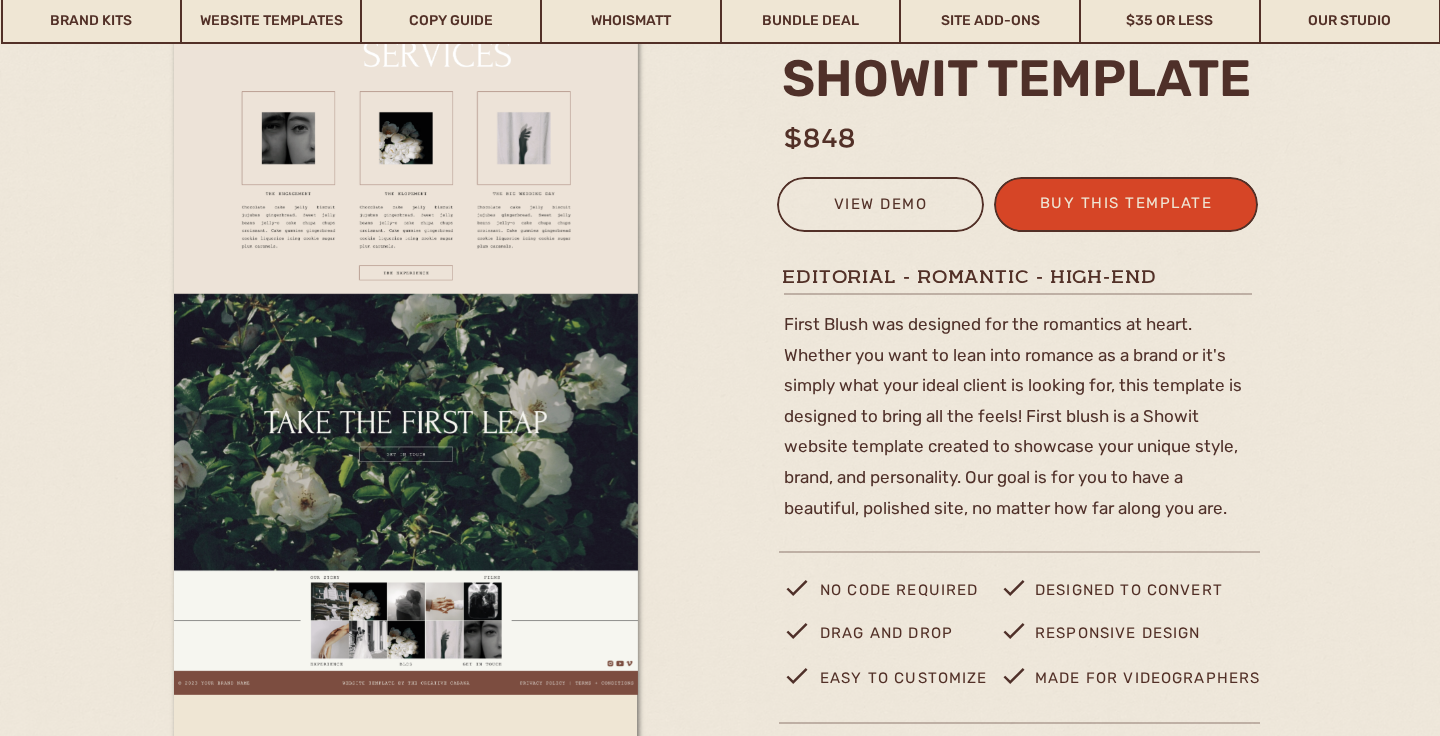scroll, scrollTop: 281, scrollLeft: 0, axis: vertical 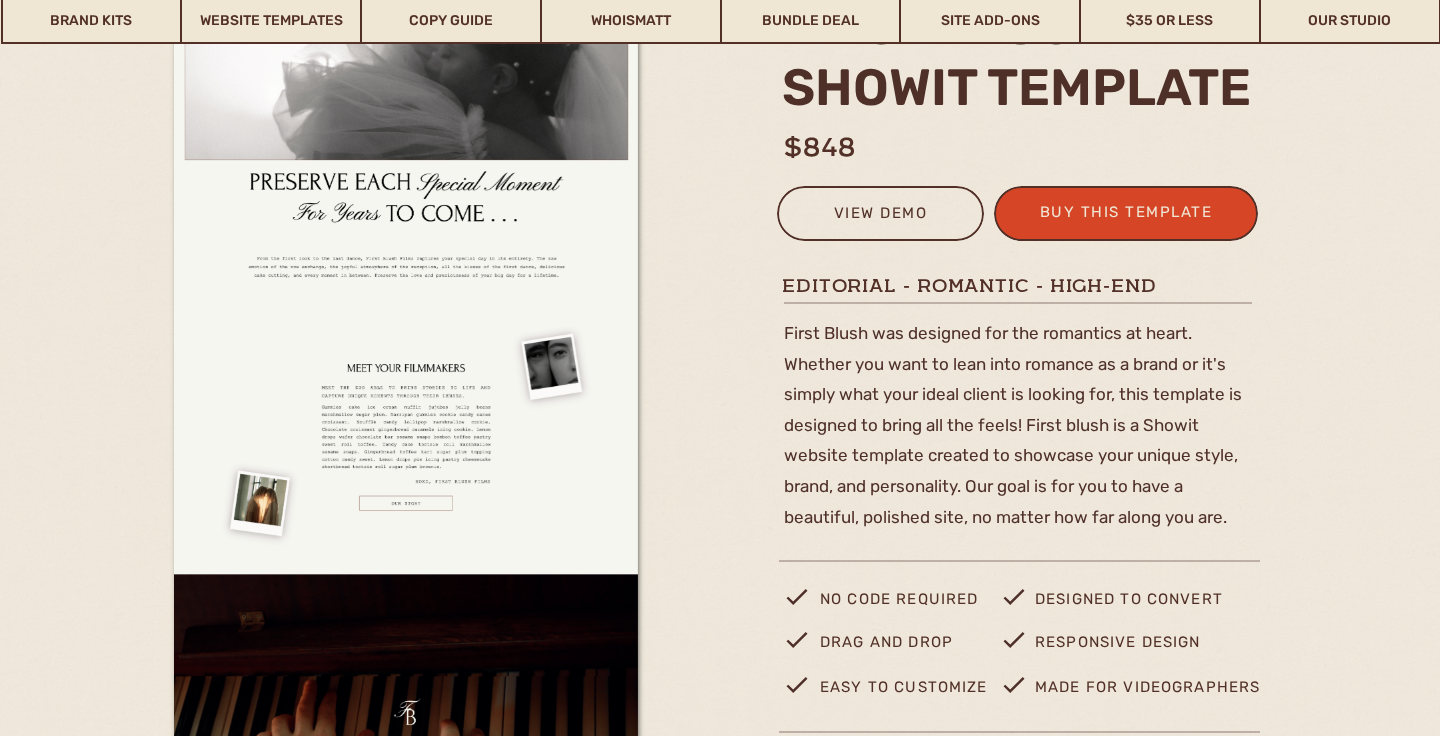 click on "map[:[{"id":"0","text":"Have any questions about our website templates? Ask our web designer, [NAME]!"},{"id":"1","text":"[EMAIL]"},{"id":"2","text":"Shoot [NAME] over an email, he is happy to chat!"},{"id":"3","text":"[NAME]"},{"id":"4","text":"Ask our web designer, [NAME]!"},{"id":"5","text":"nav by Creative Cabana
Brand Kits
Website Templates
Copy Guide
WHOISMATT
Bundle Deal
Site Add-Ons
$35 or Less
Our Studio
first blush Showit template $848 buy this template view demo made for videographers Responsive design designed to convert easy to customize drag and drop no code required
Editorial - Romantic - high-end made with love First Blush was designed for the romantics at heart. Whether you want to lean into romance as a brand or it's simply what your ideal client is looking for, this template is designed to bring all the feels! First Blush is a Showit website template created to showcase your unique style, brand, and personality. Our goal is for you to have a beautiful, polished site, no matter how far along you are.
about home legal pages experience Pages Included 404  blog contact gallery links single post villa west website template What to expect with a . Fully Customizable Designed to Convert Great Support"}]]" at bounding box center [720, 3461] 